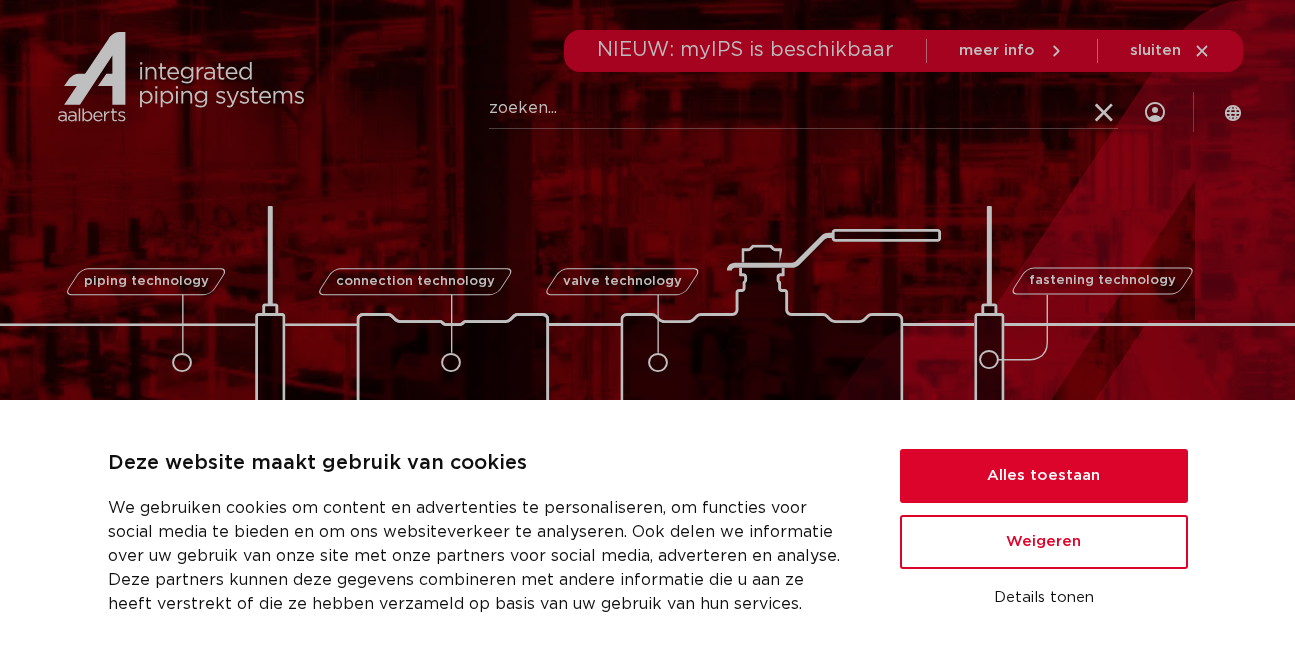 scroll, scrollTop: 0, scrollLeft: 0, axis: both 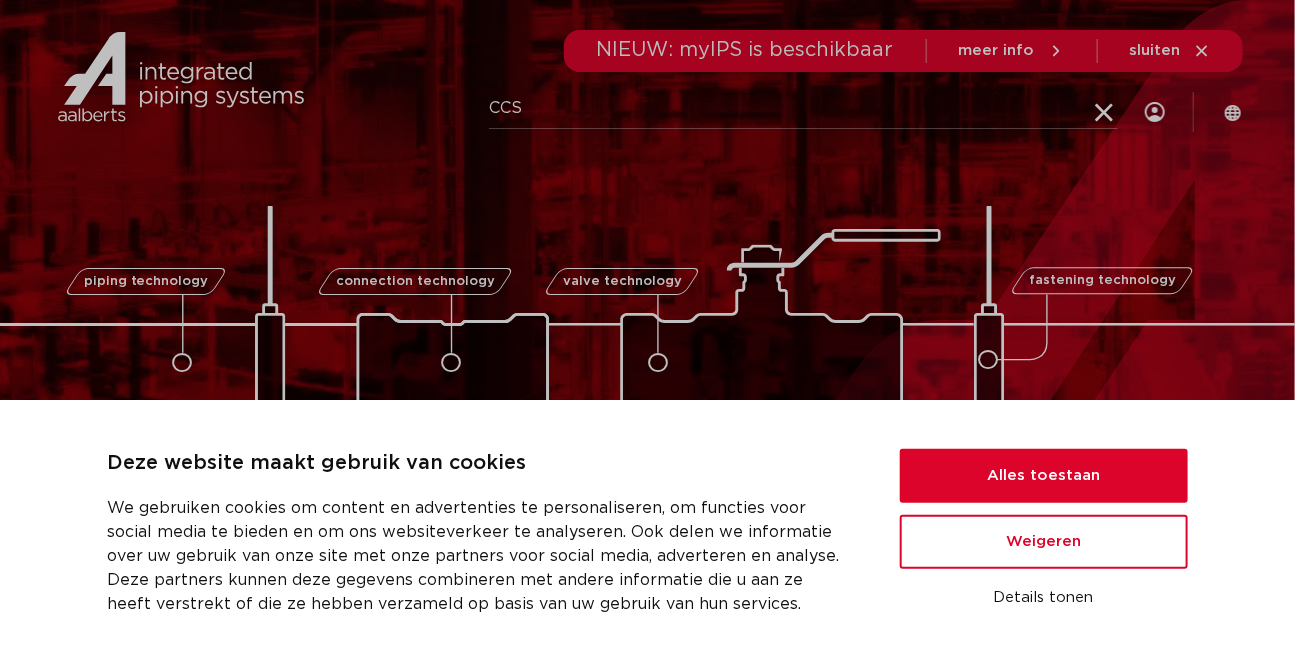 type on "CCS" 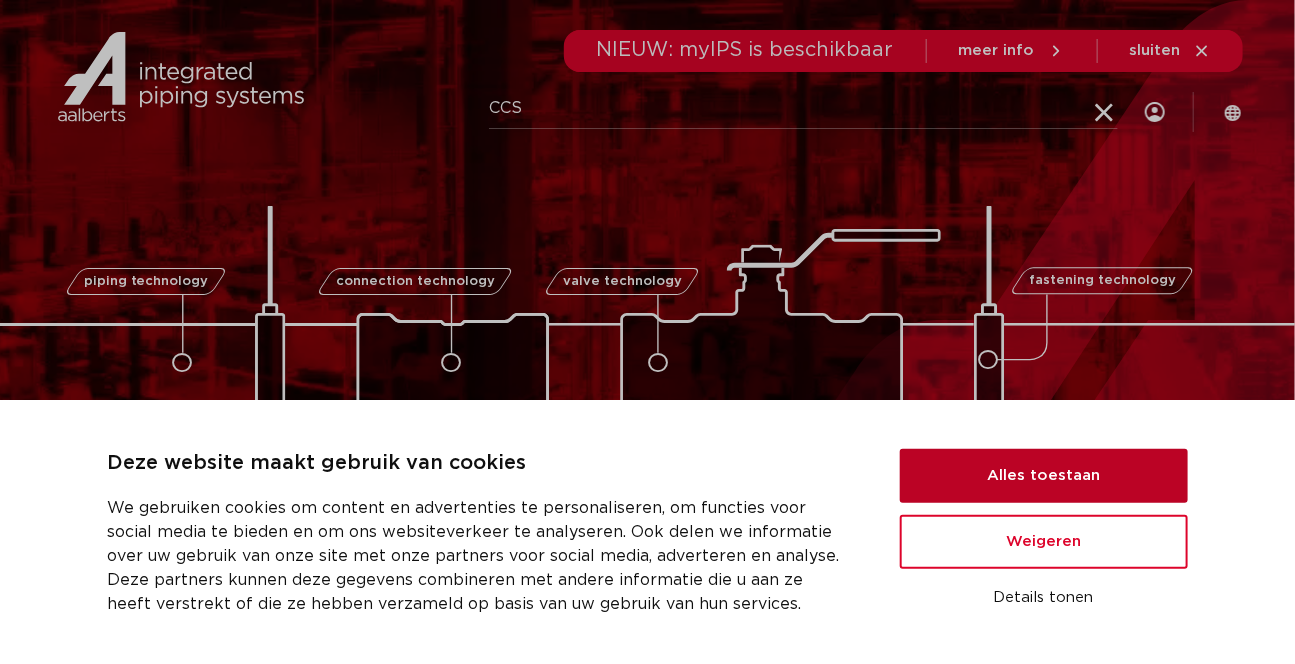 click on "Alles toestaan" at bounding box center [1044, 476] 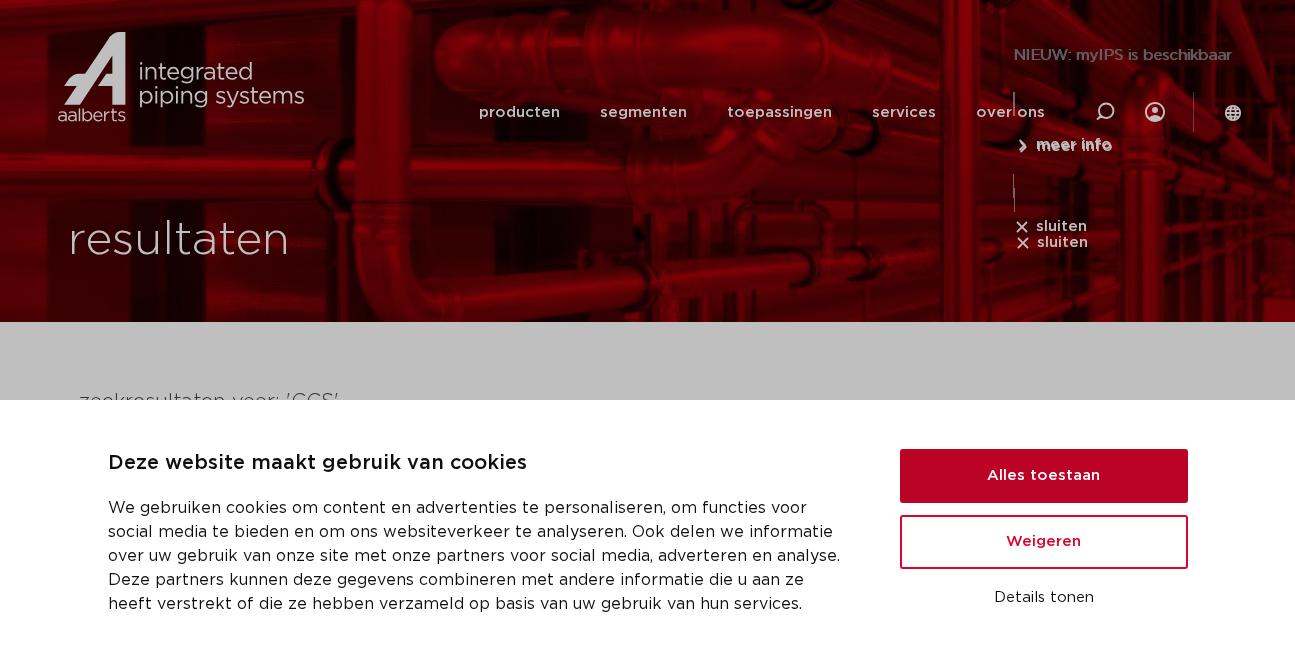 scroll, scrollTop: 0, scrollLeft: 0, axis: both 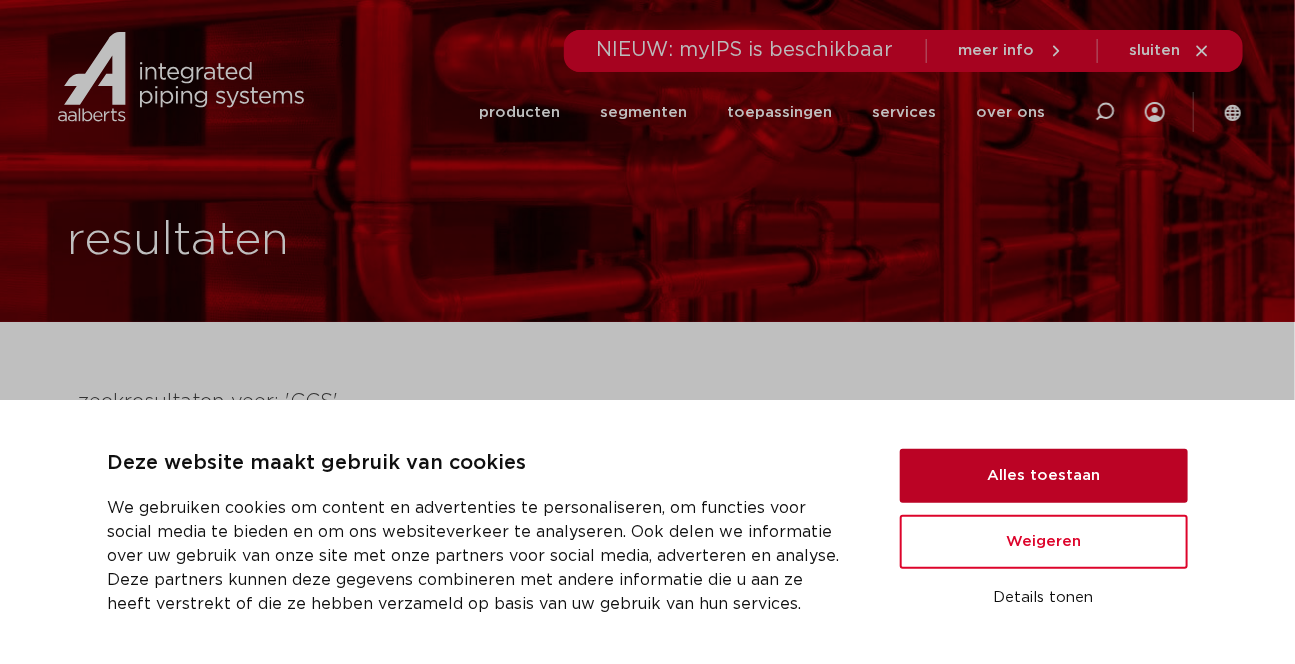 click on "Alles toestaan" at bounding box center [1044, 476] 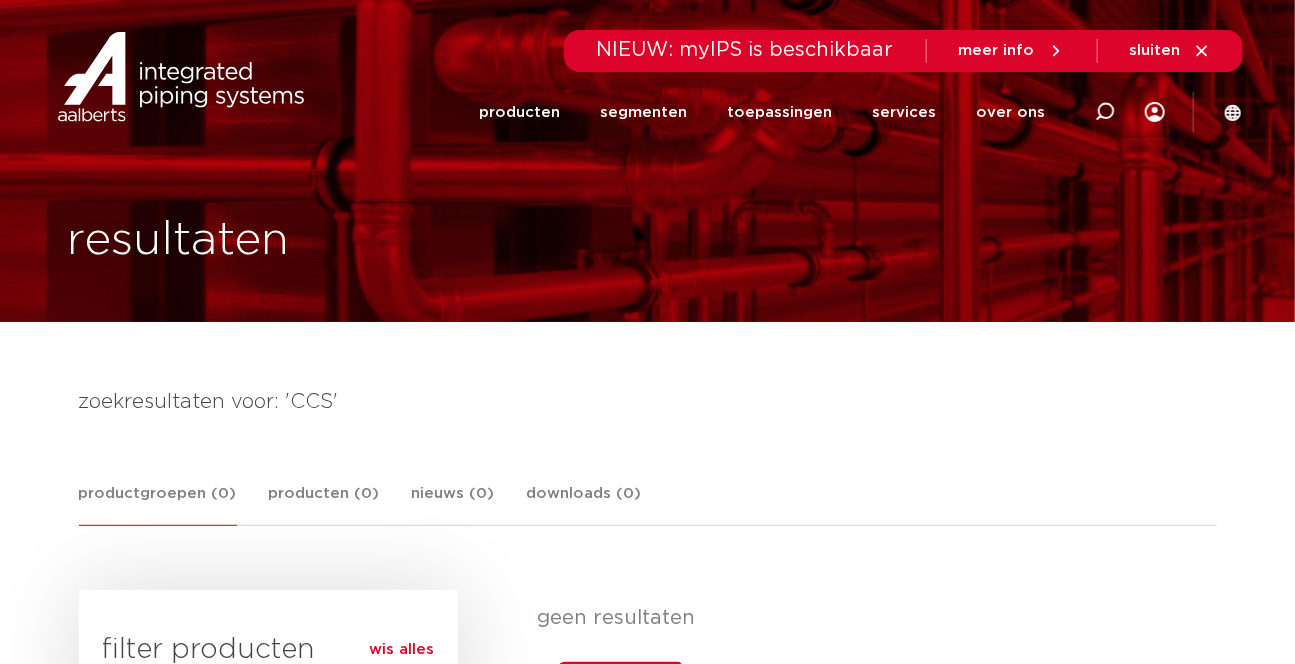 scroll, scrollTop: 0, scrollLeft: 0, axis: both 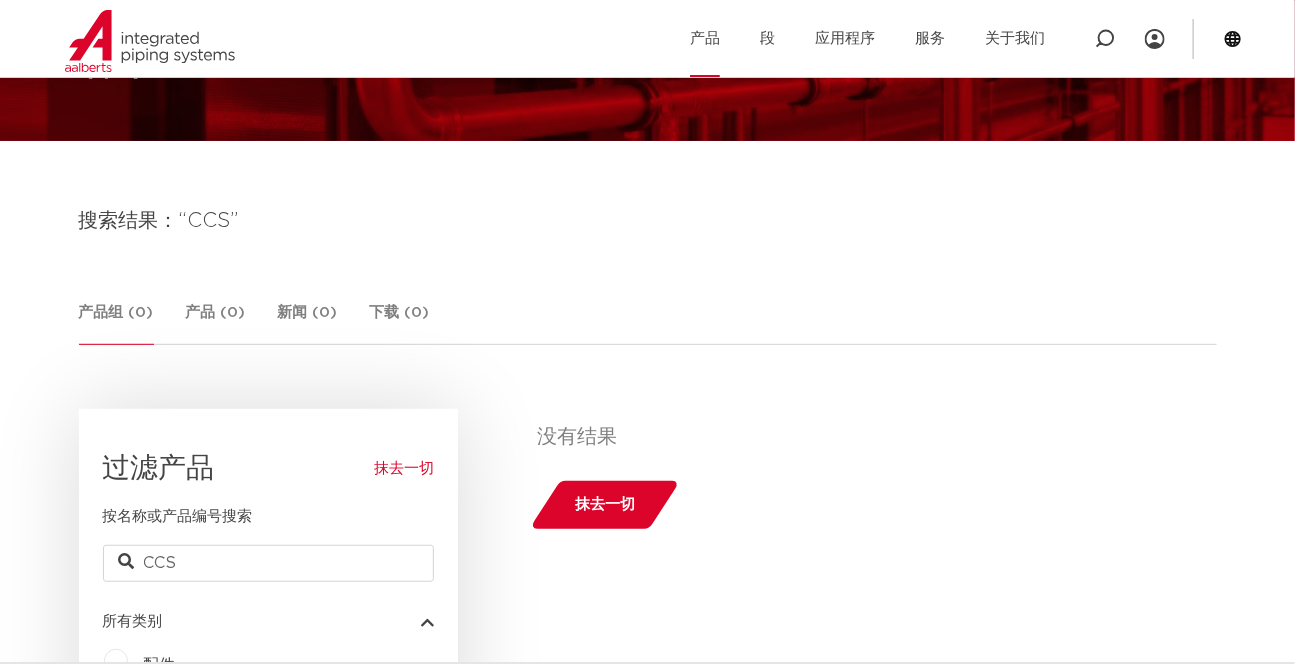 click on "产品" 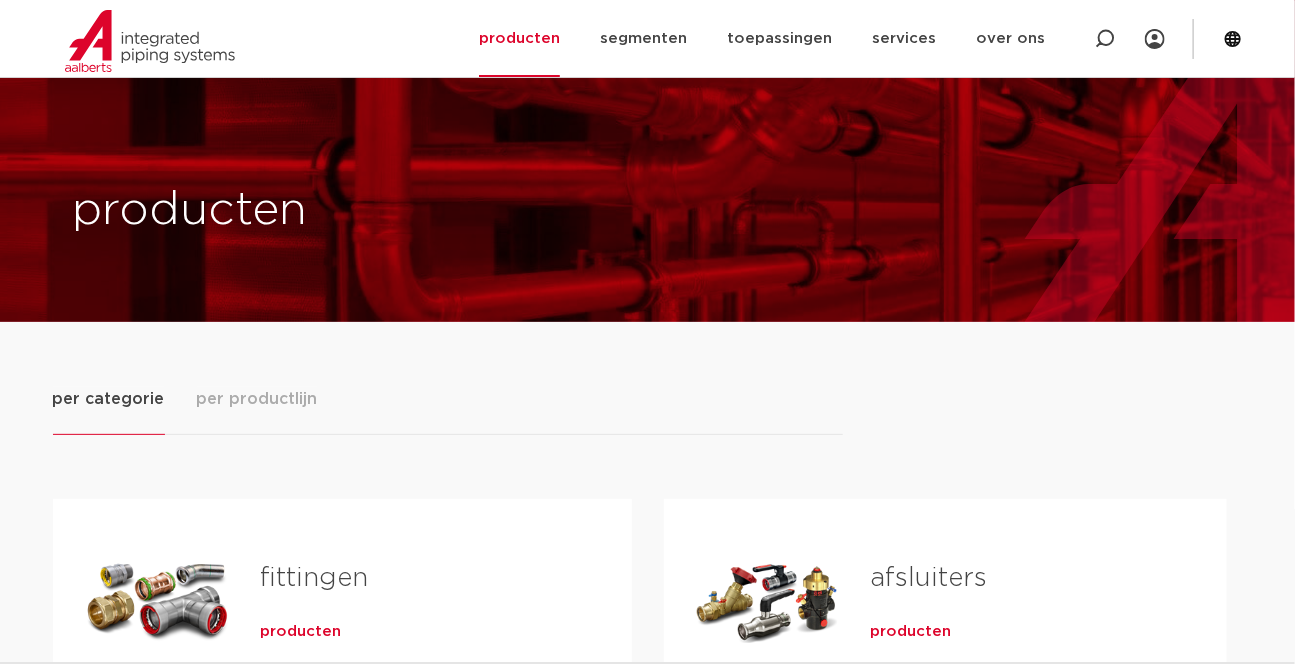 scroll, scrollTop: 181, scrollLeft: 0, axis: vertical 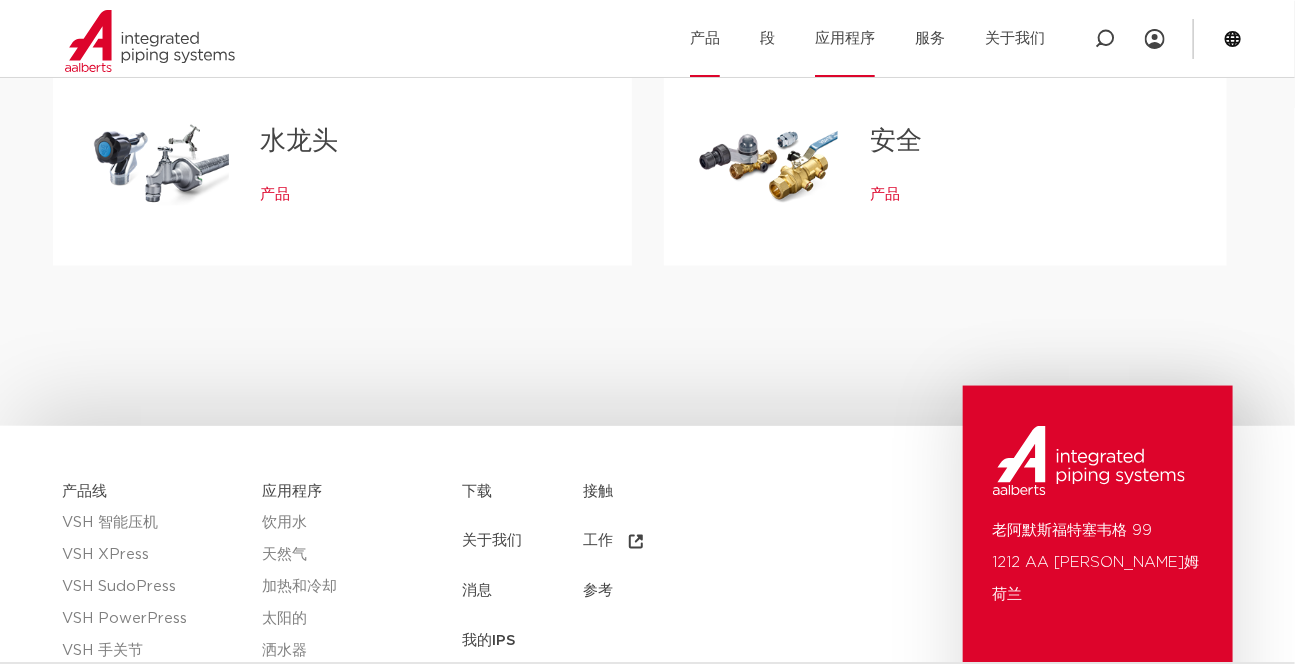 click on "应用程序" 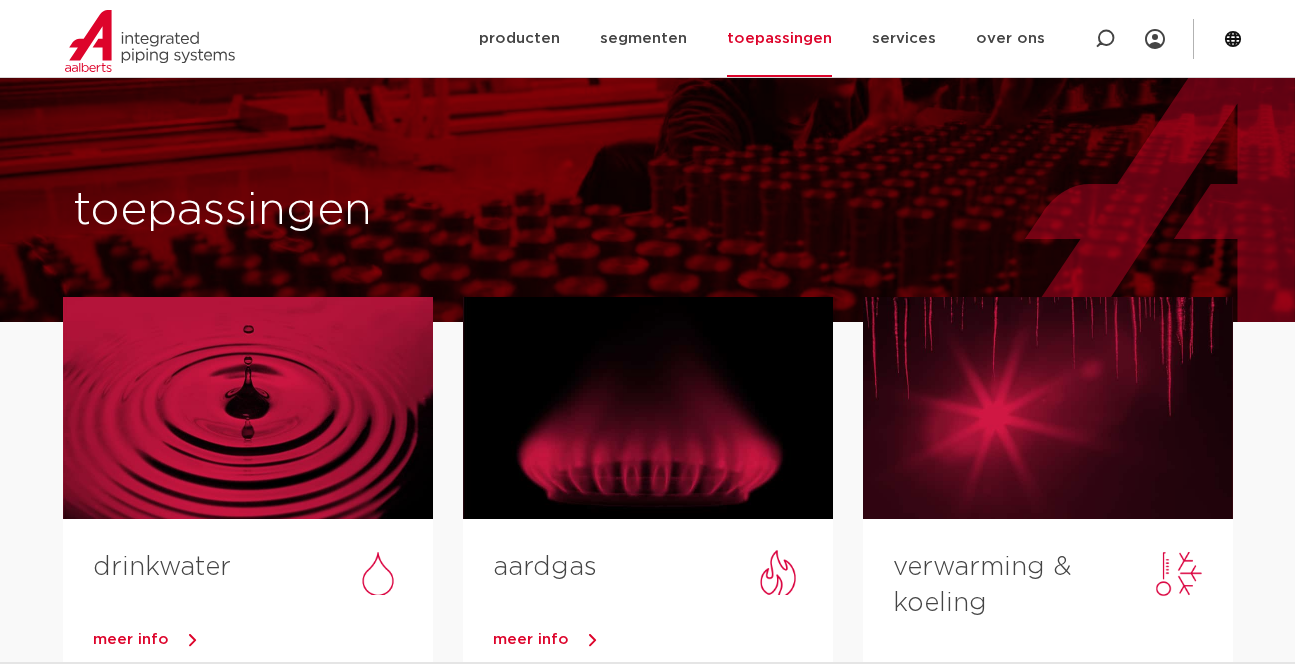 scroll, scrollTop: 181, scrollLeft: 0, axis: vertical 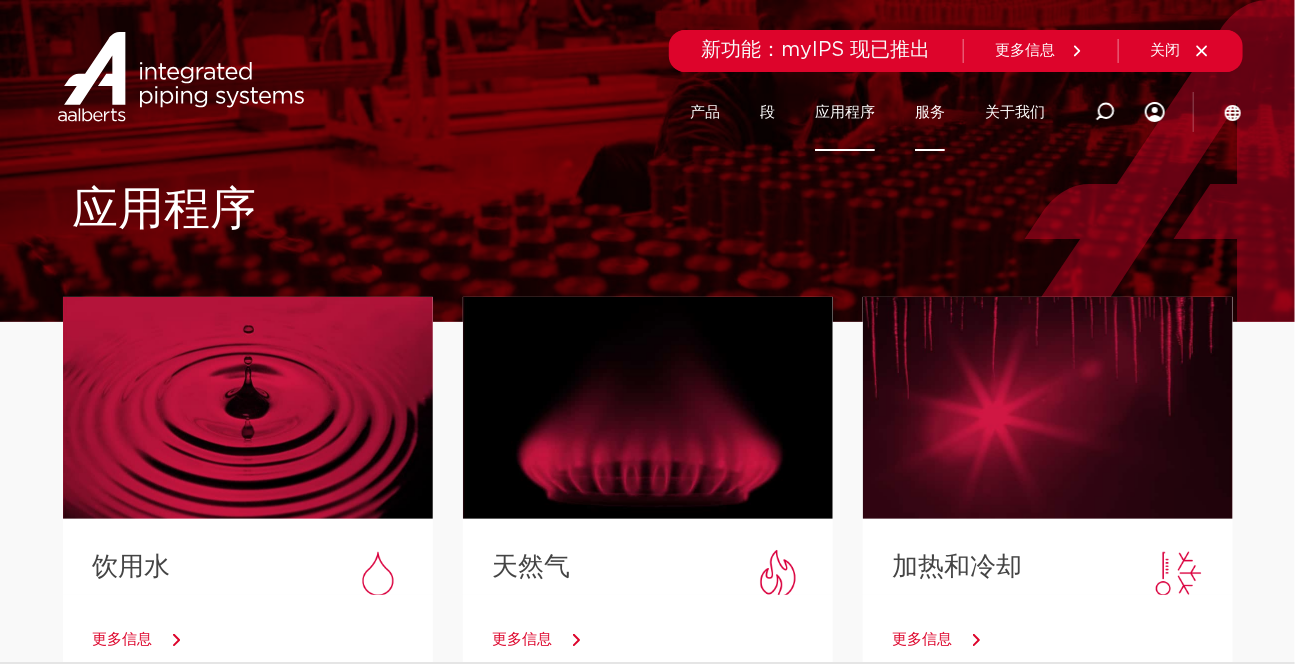 click on "服务" 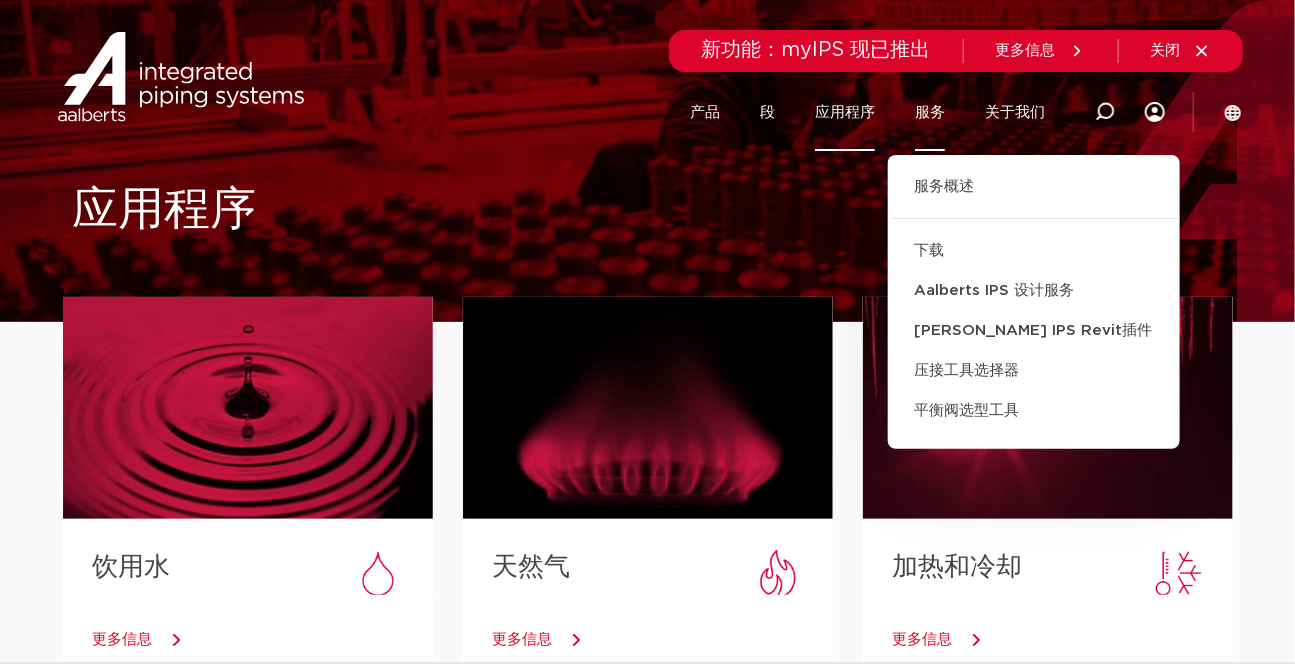 drag, startPoint x: 605, startPoint y: 108, endPoint x: 632, endPoint y: 98, distance: 28.79236 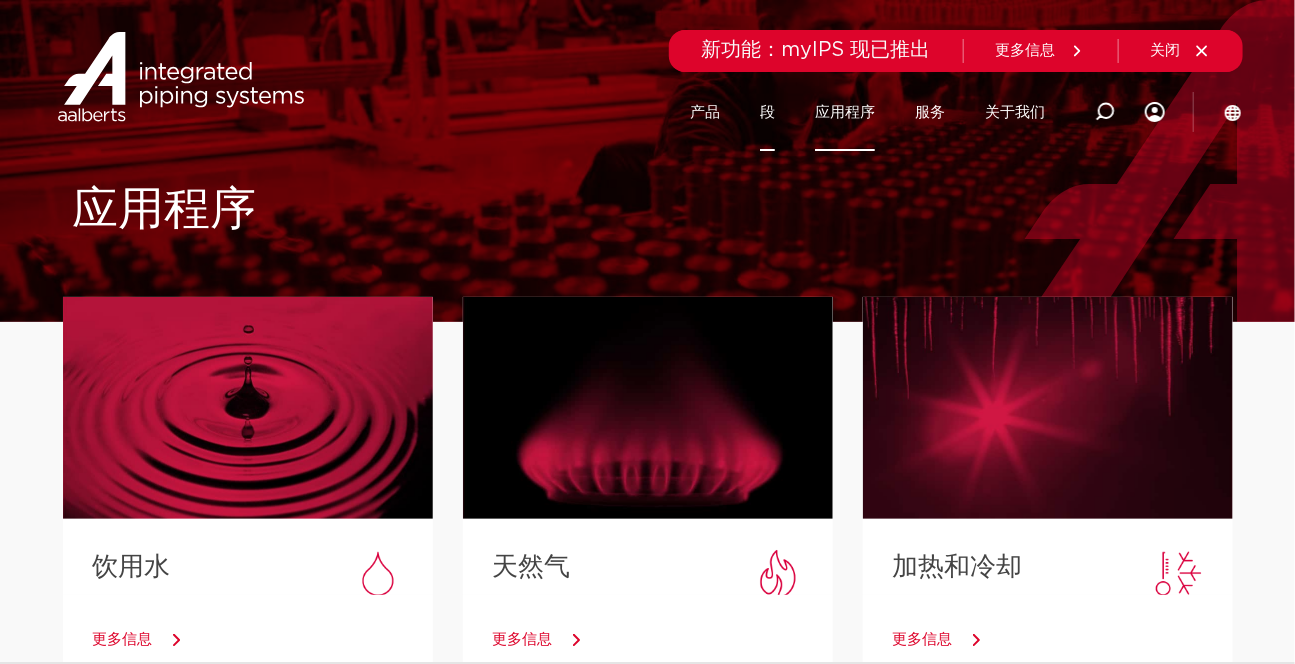 click on "段" 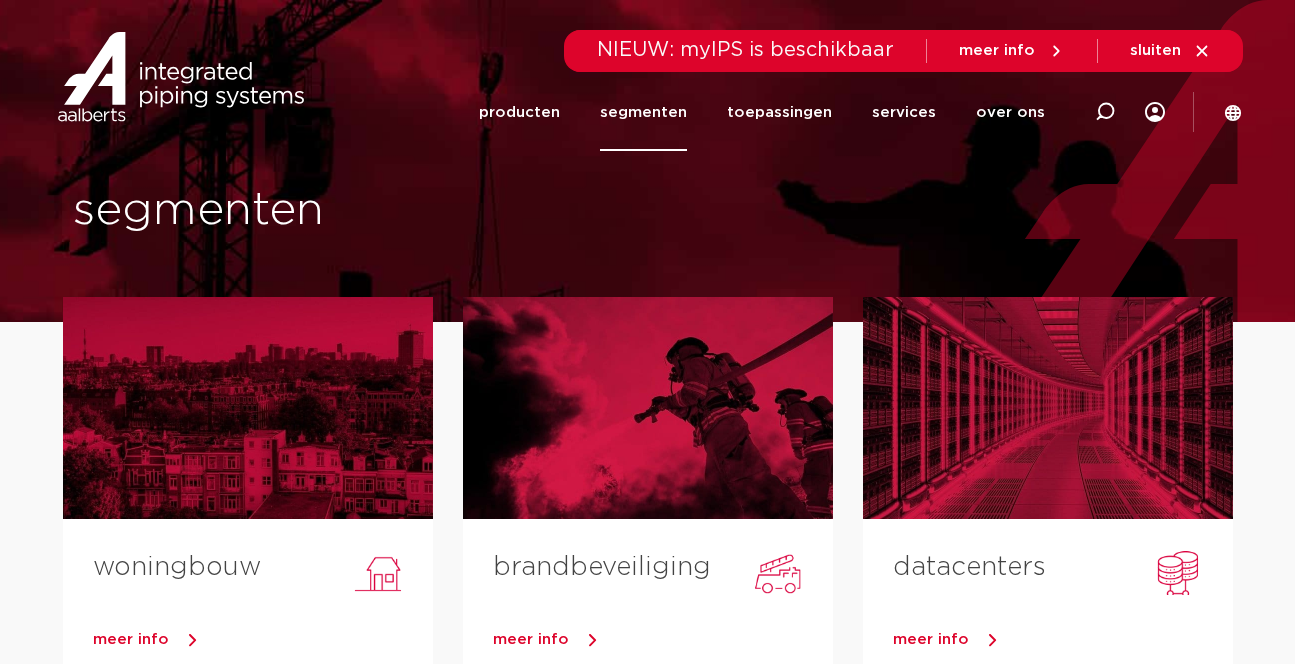 scroll, scrollTop: 272, scrollLeft: 0, axis: vertical 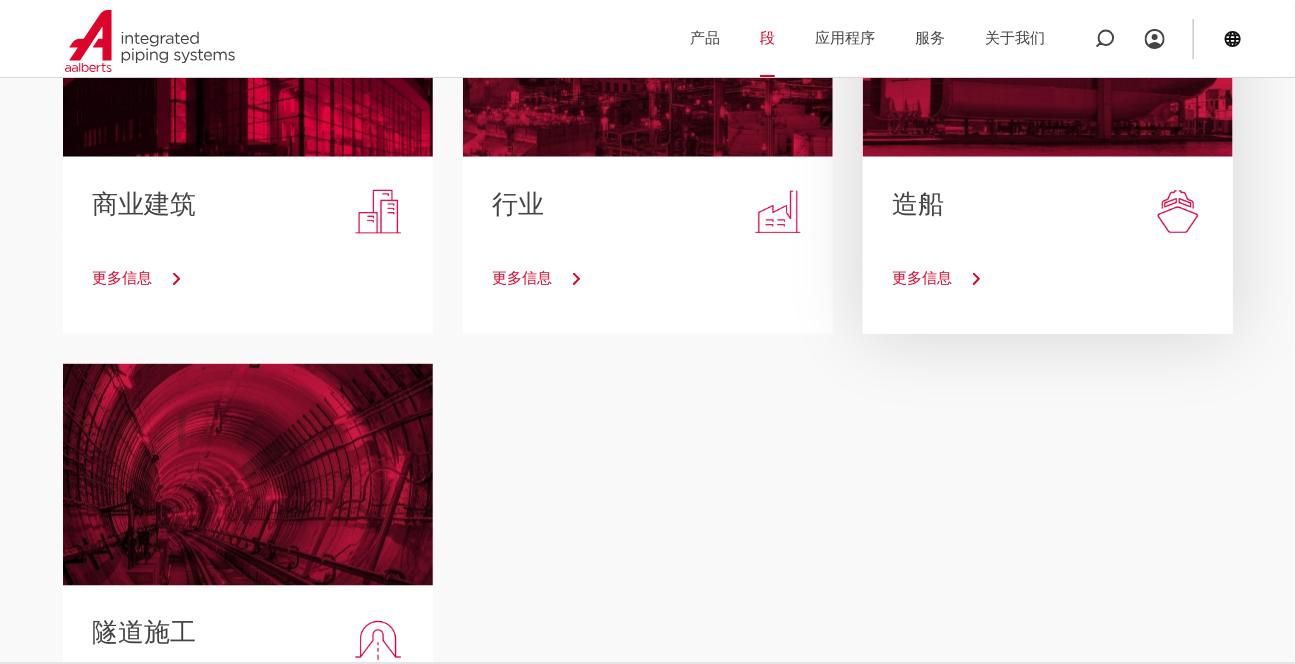 click on "更多信息" at bounding box center (923, 278) 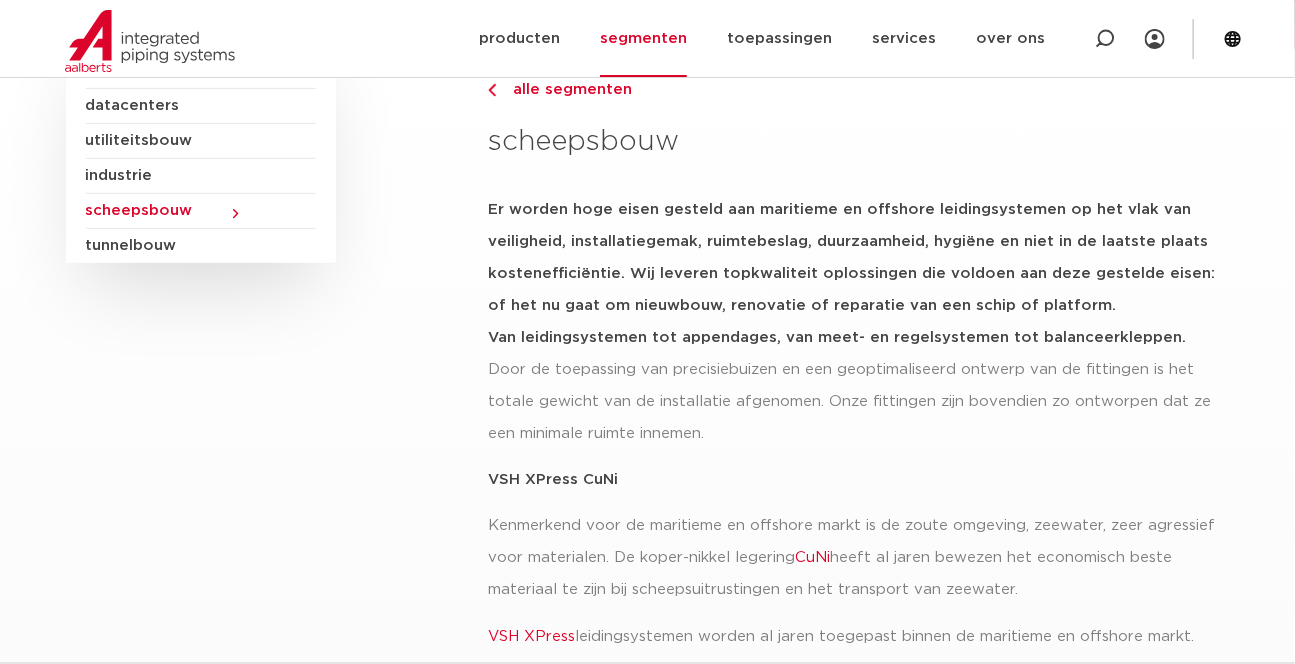 scroll, scrollTop: 0, scrollLeft: 0, axis: both 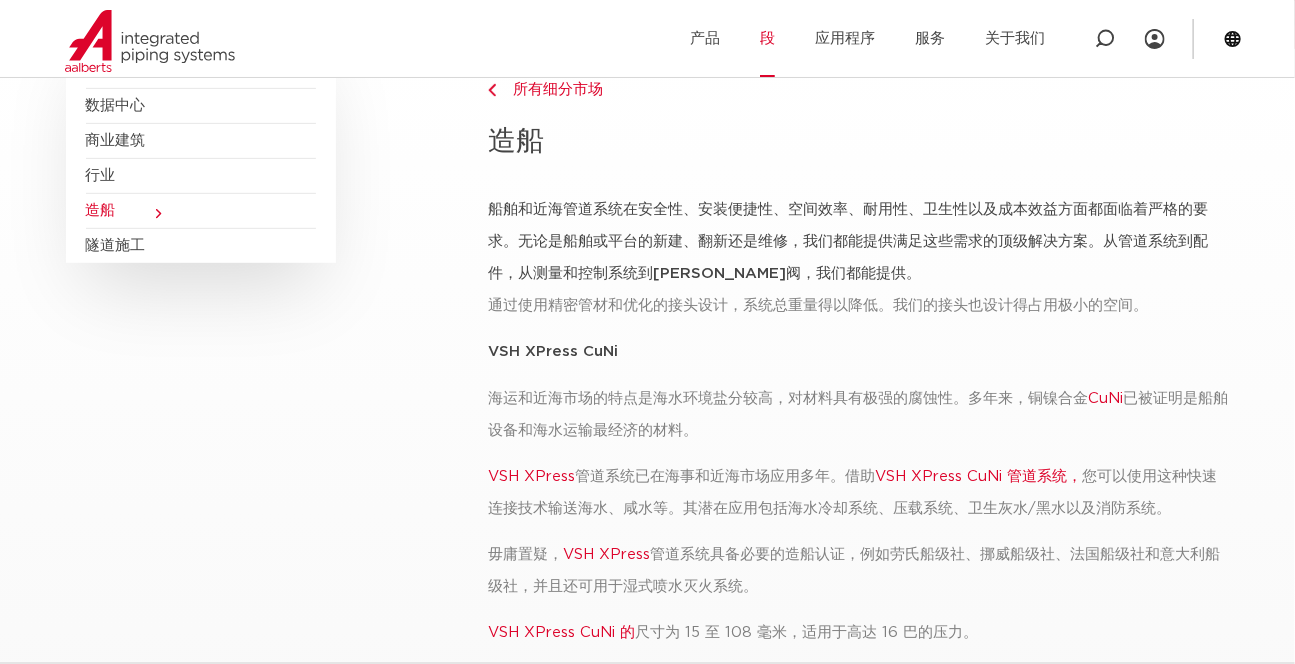 click on "所有细分市场" at bounding box center (858, 90) 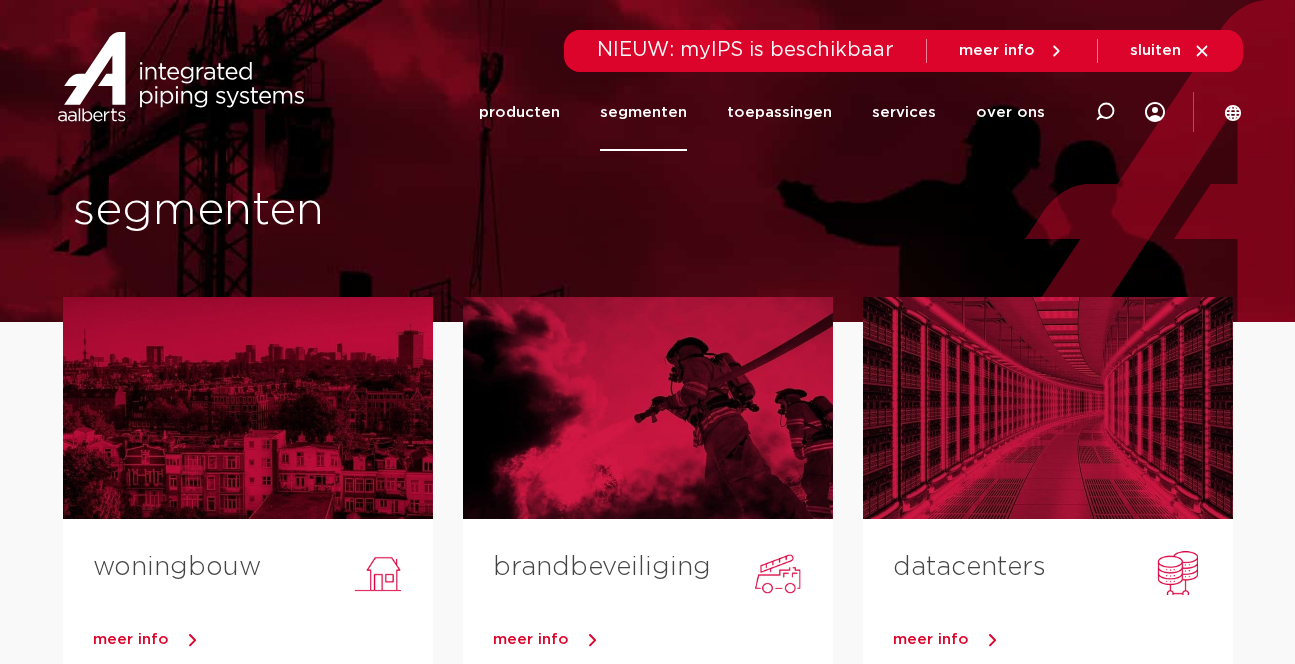 scroll, scrollTop: 0, scrollLeft: 0, axis: both 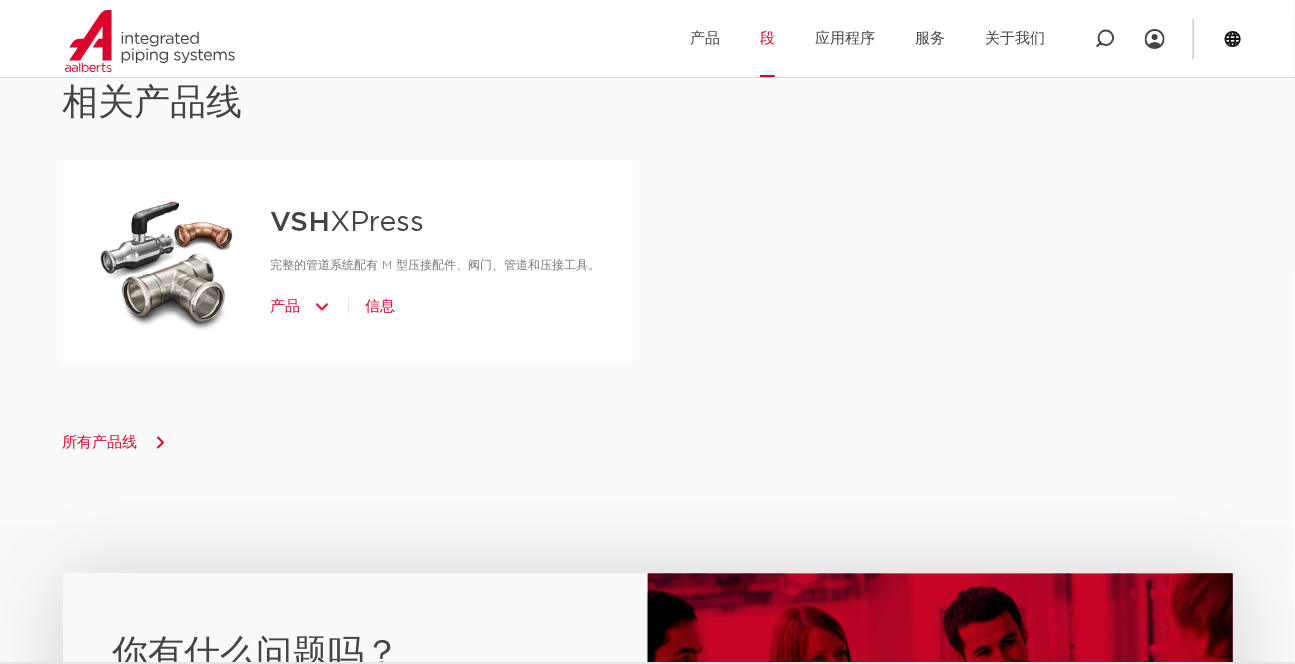 click at bounding box center (322, 307) 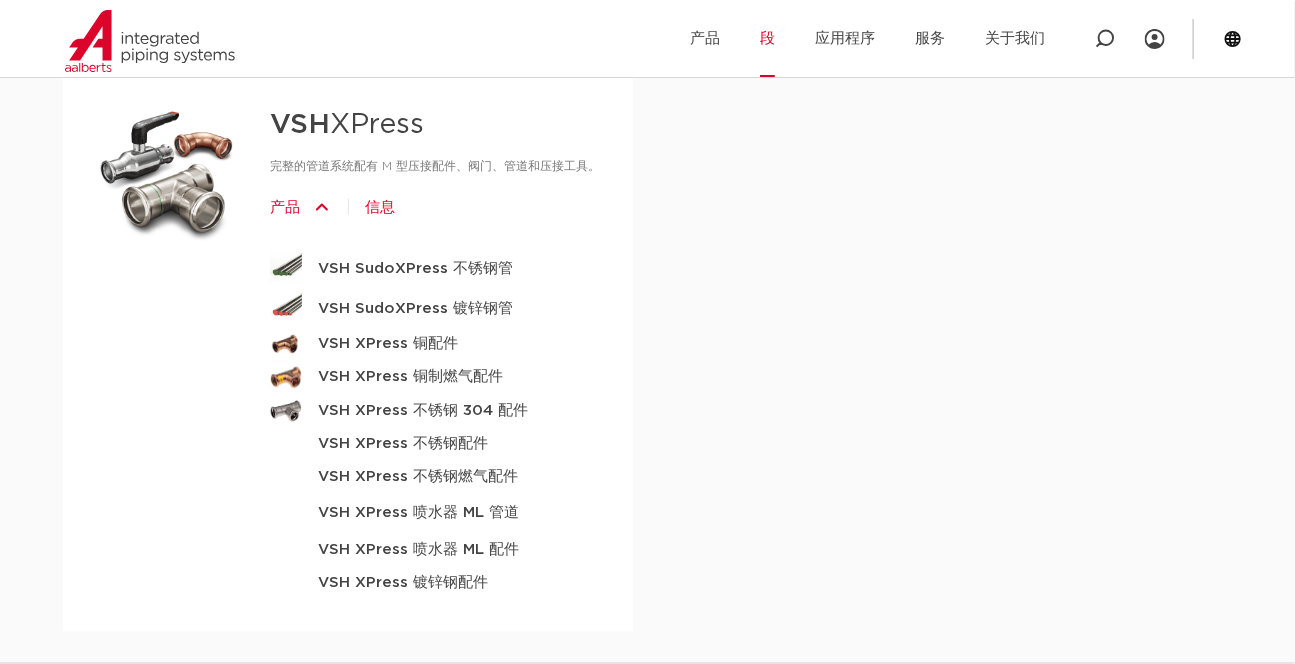 scroll, scrollTop: 1090, scrollLeft: 0, axis: vertical 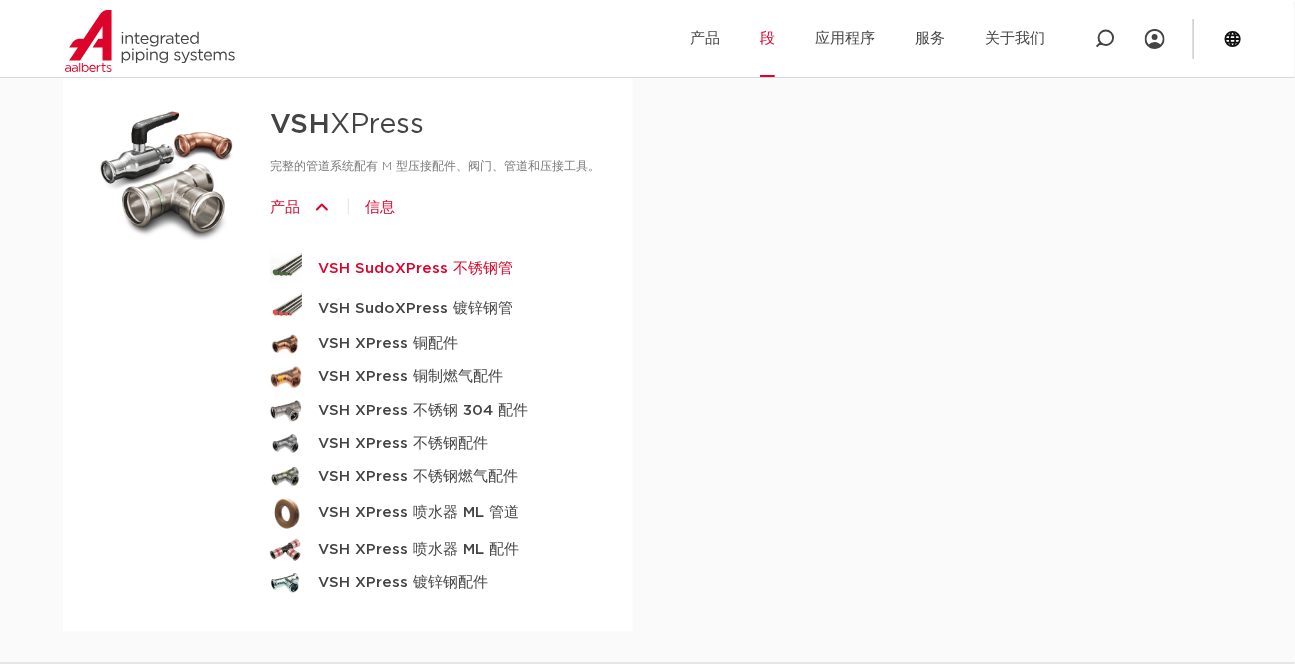 click on "VSH SudoXPress 不锈钢管" at bounding box center (415, 268) 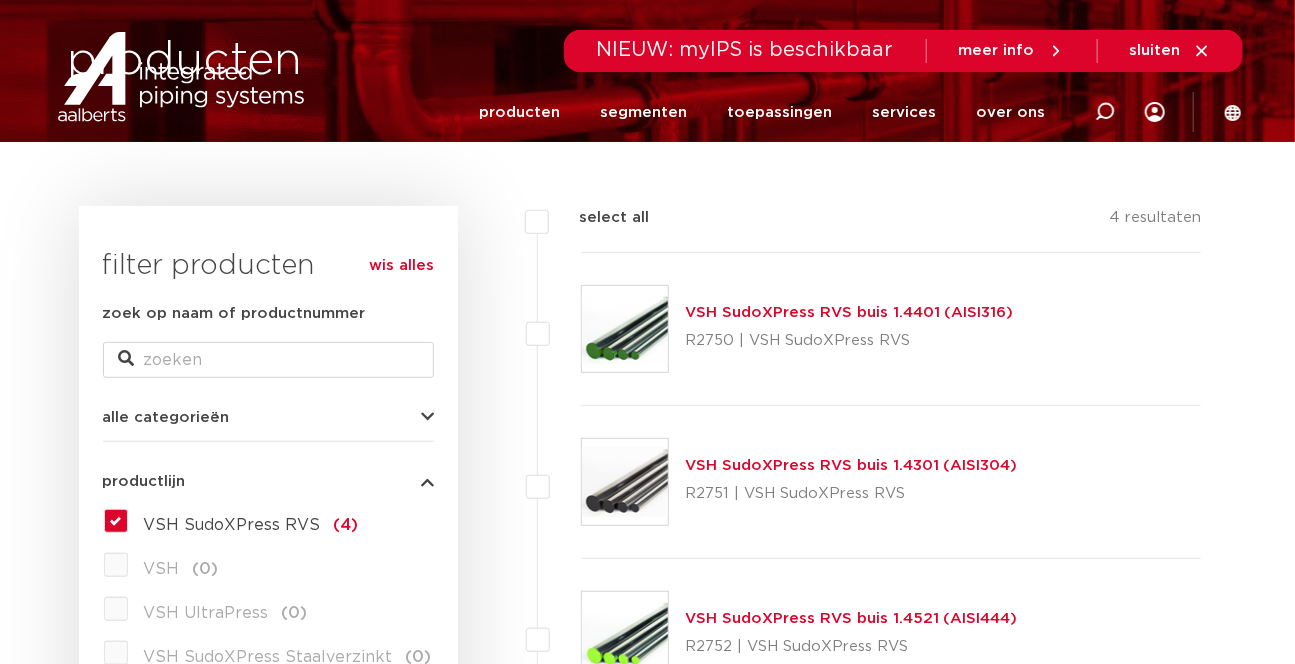 scroll, scrollTop: 0, scrollLeft: 0, axis: both 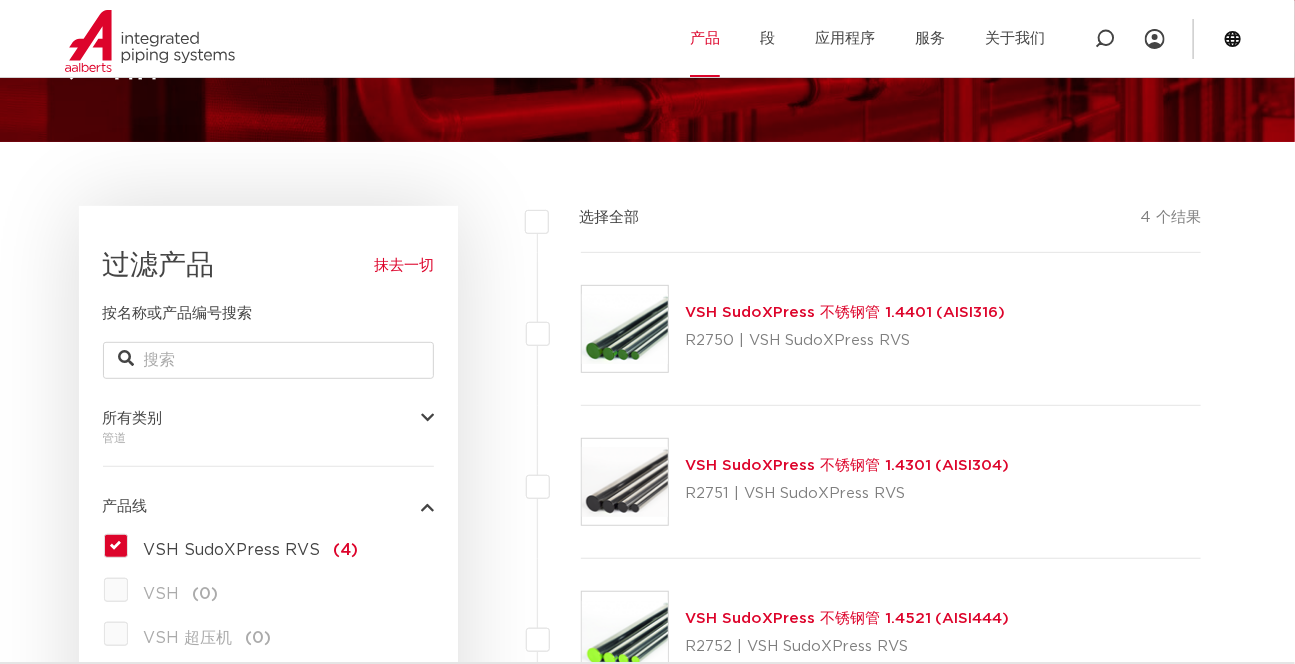 click on "VSH SudoXPress 不锈钢管 1.4401 (AISI316)" at bounding box center [845, 312] 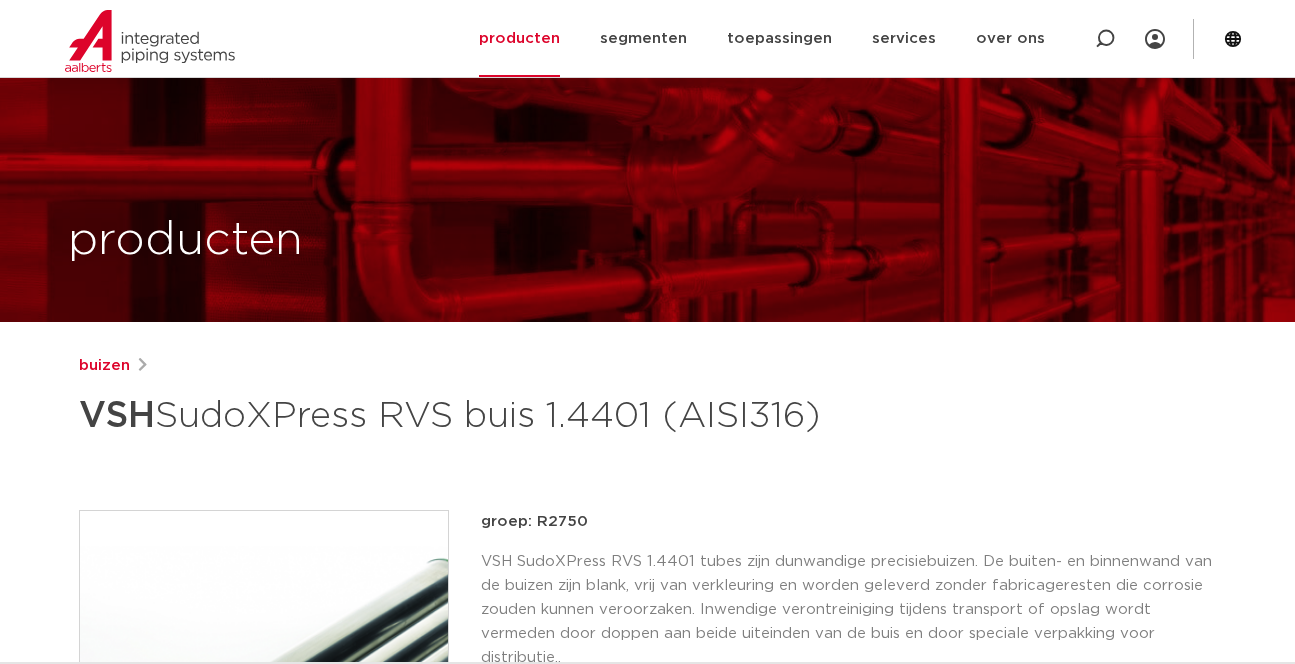 scroll, scrollTop: 401, scrollLeft: 0, axis: vertical 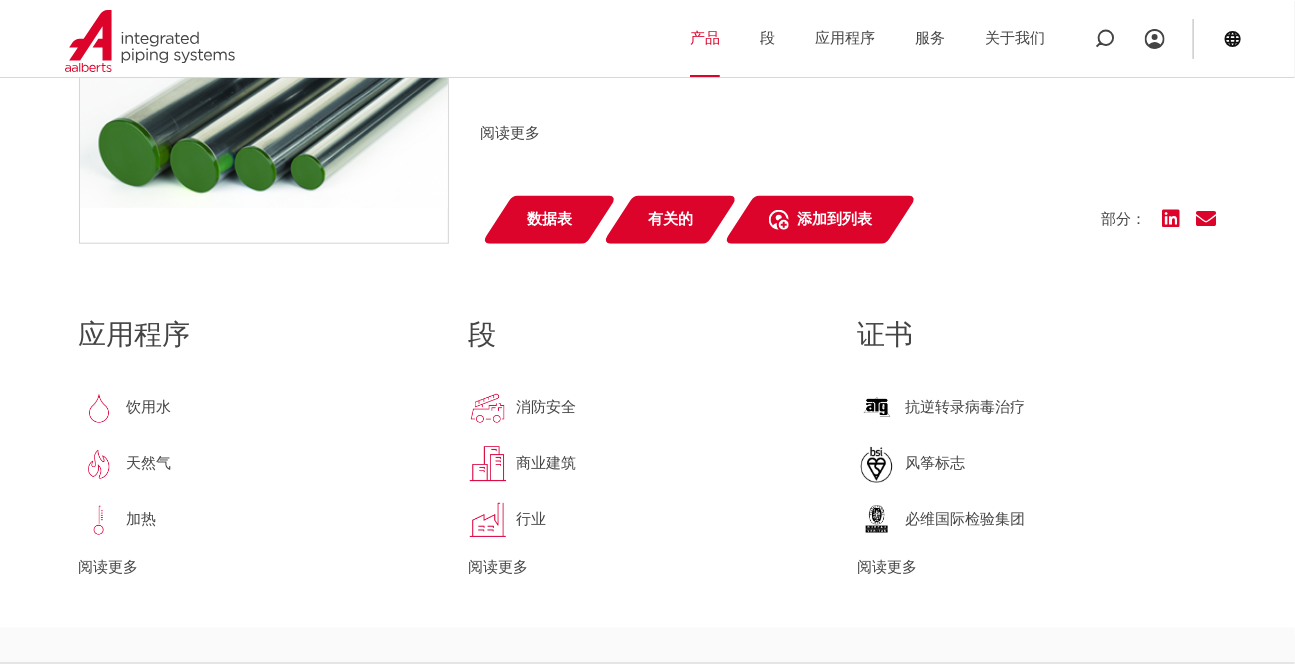 click on "阅读更多" at bounding box center (887, 567) 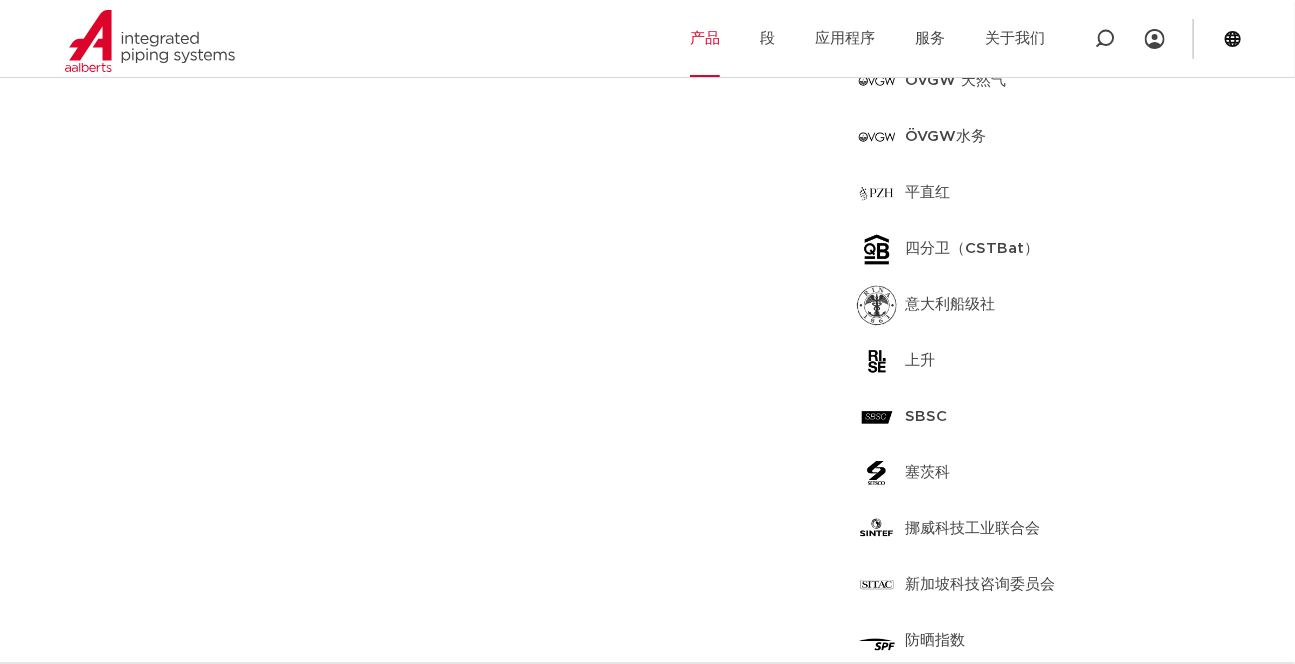 scroll, scrollTop: 1636, scrollLeft: 0, axis: vertical 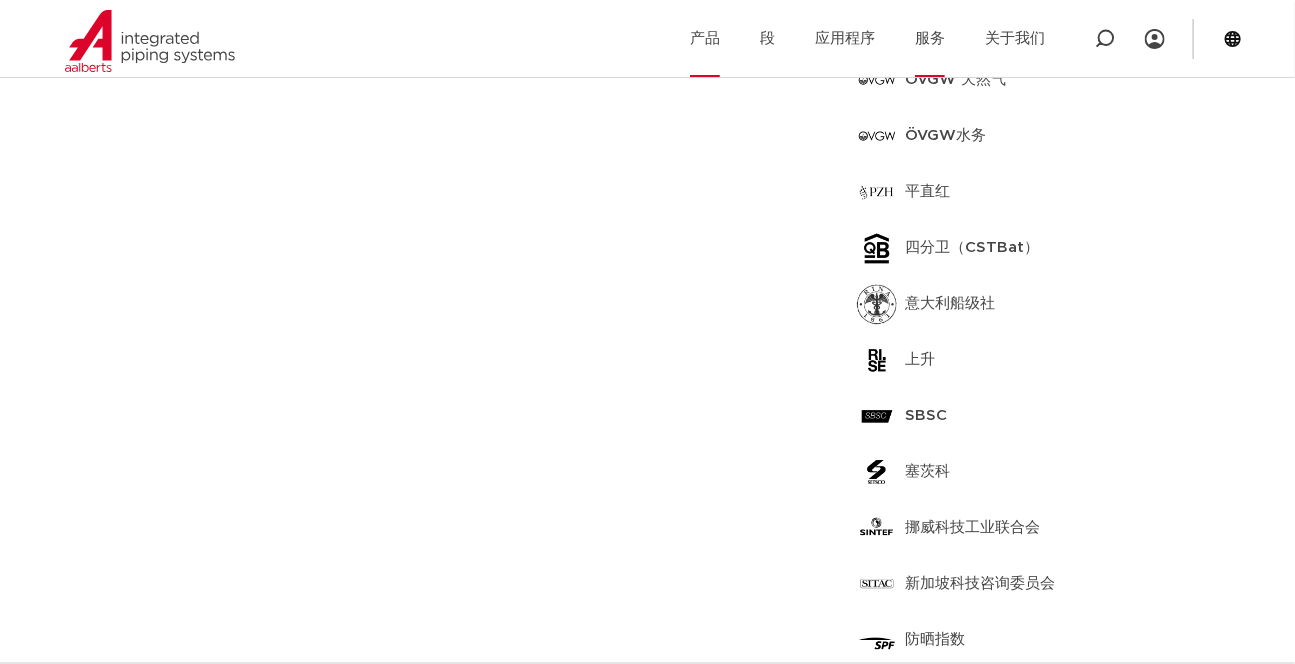 click on "服务" 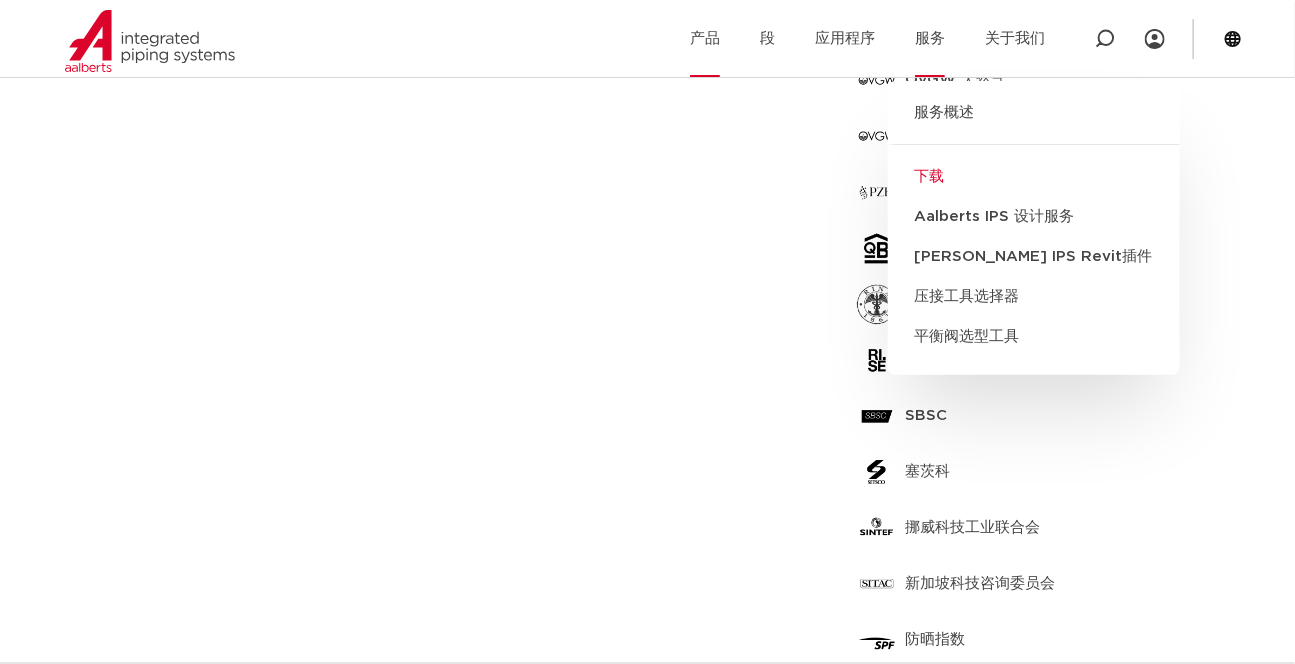 click on "下载" 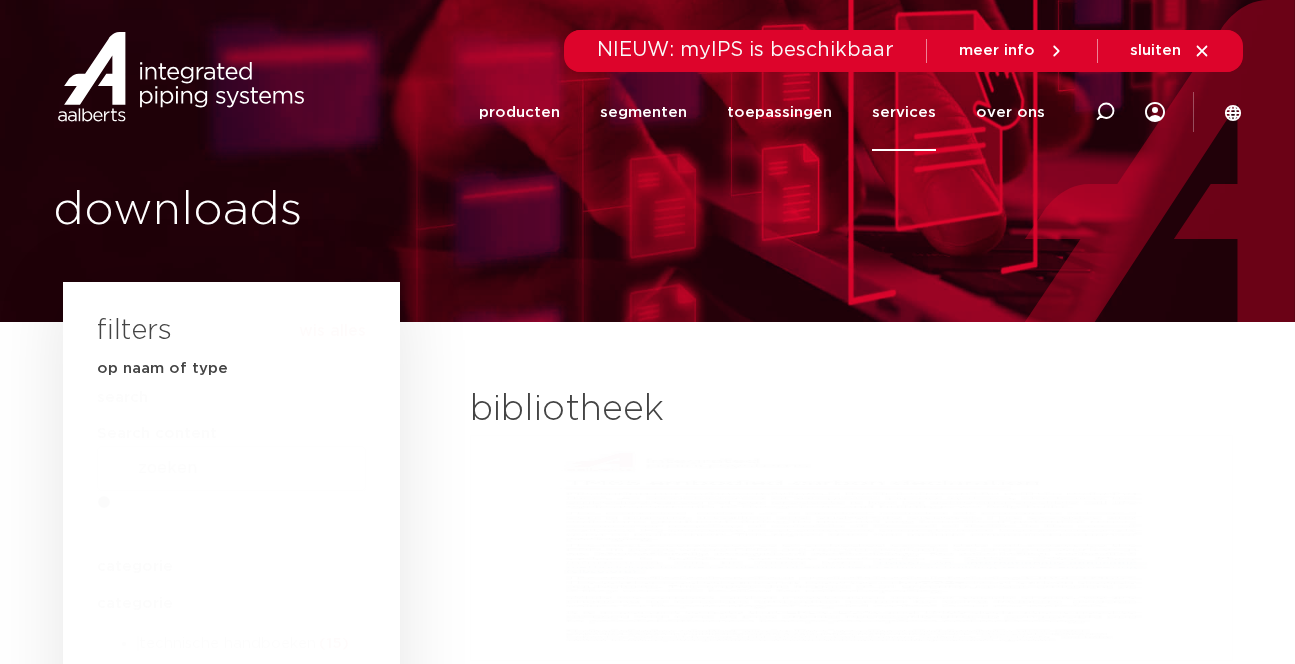 scroll, scrollTop: 181, scrollLeft: 0, axis: vertical 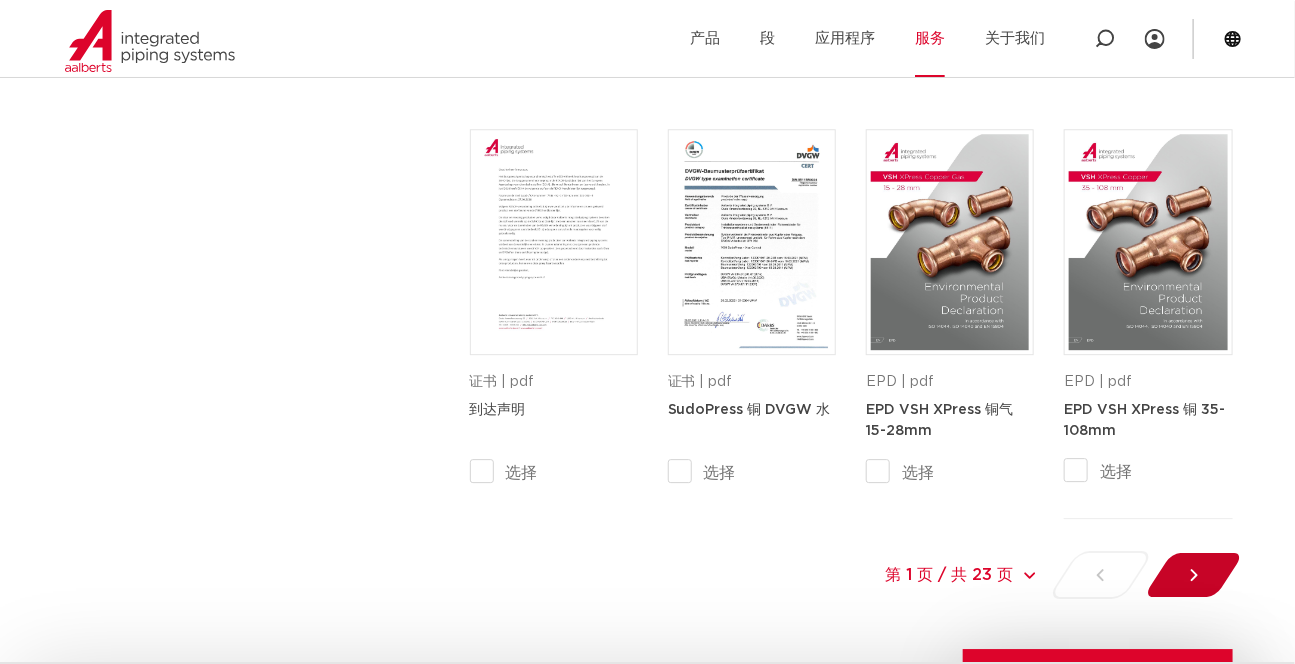 click at bounding box center (1193, 575) 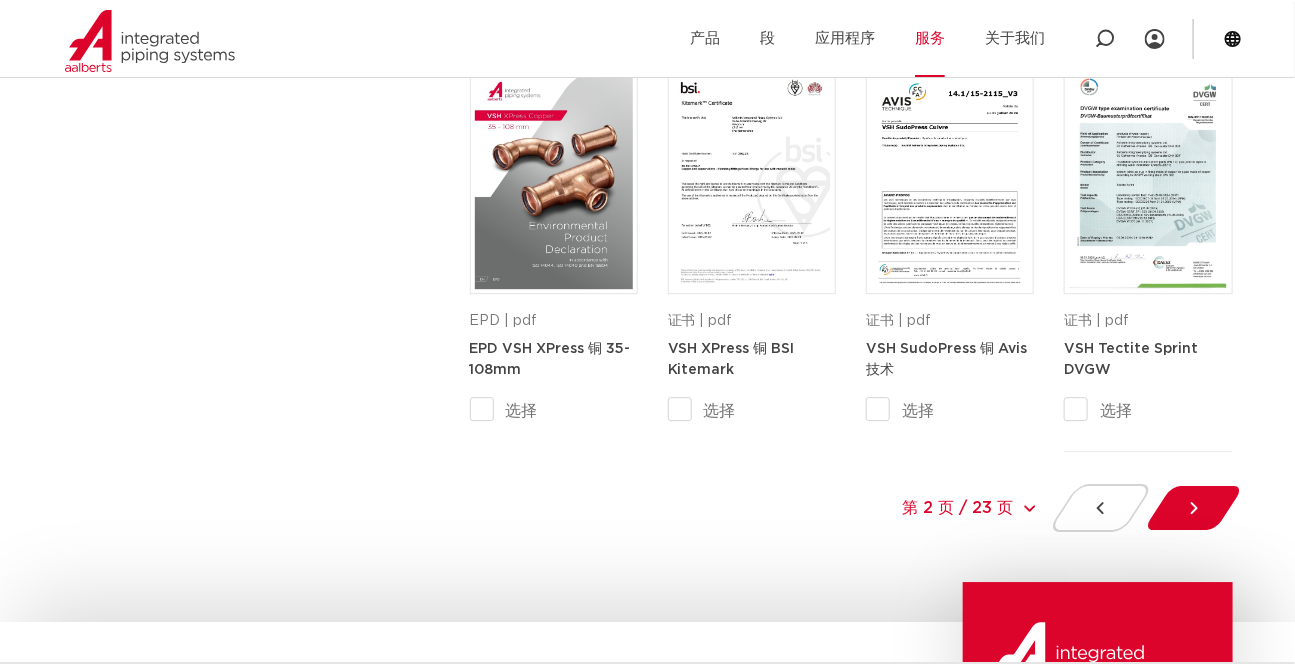 scroll, scrollTop: 2162, scrollLeft: 0, axis: vertical 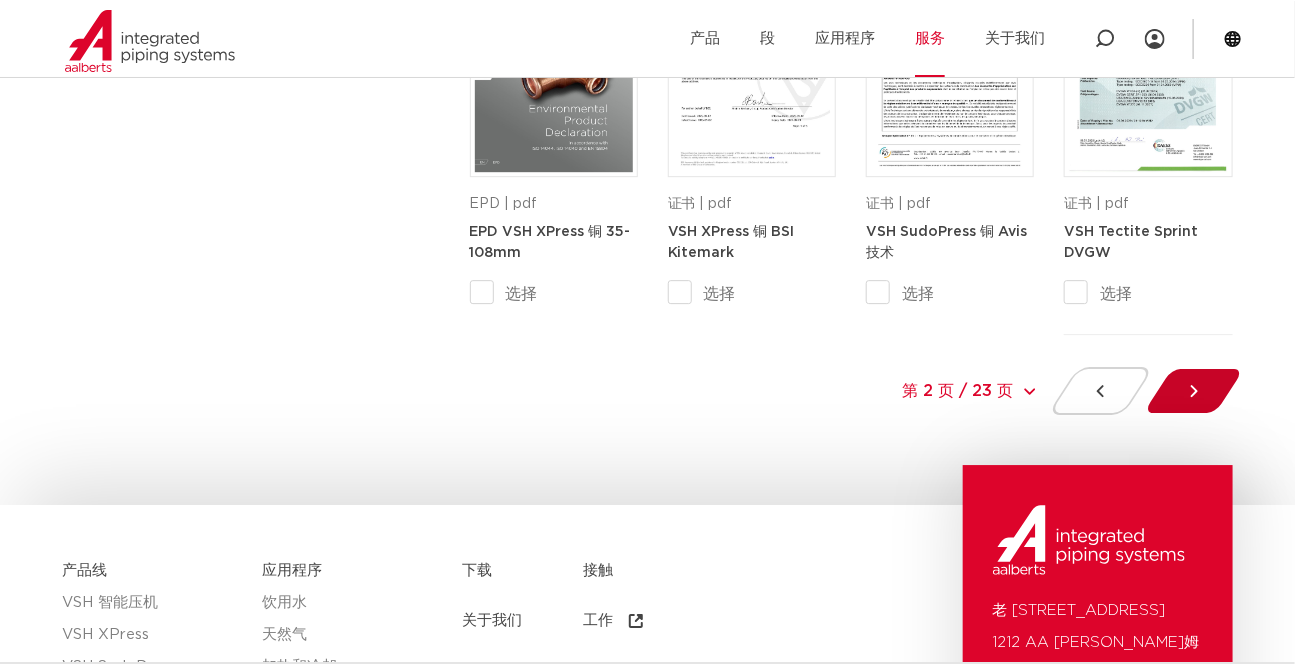 click at bounding box center [1193, 391] 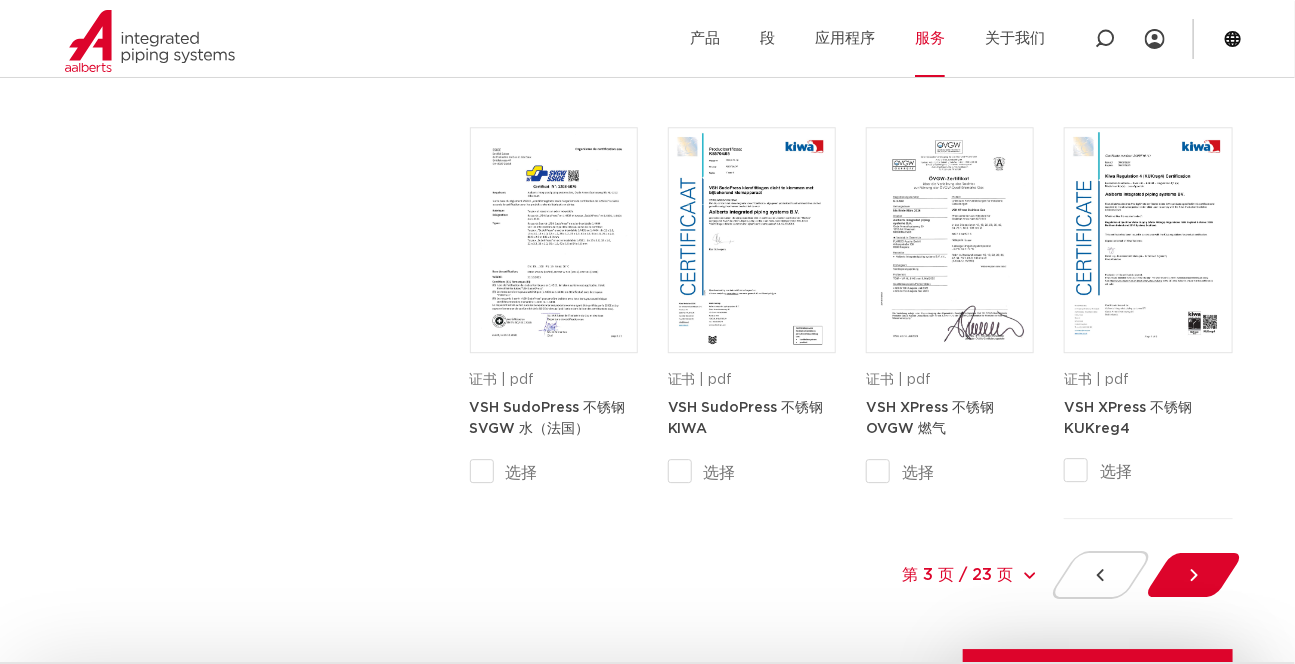 scroll, scrollTop: 1980, scrollLeft: 0, axis: vertical 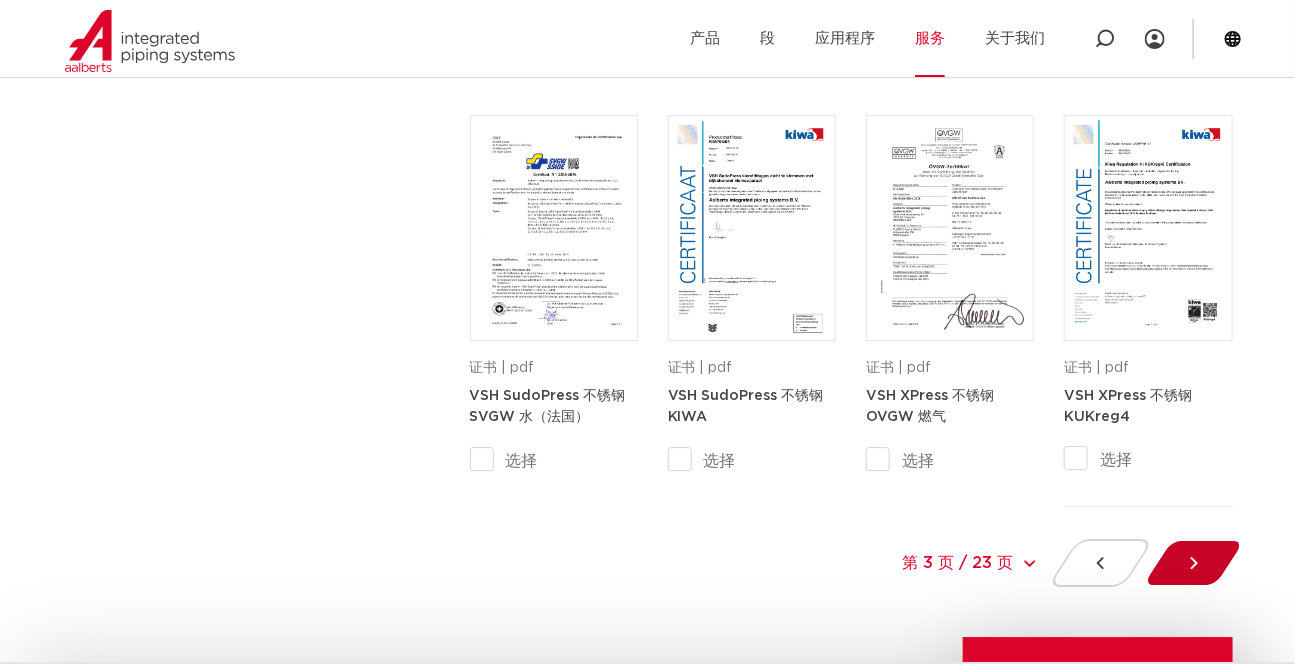 click 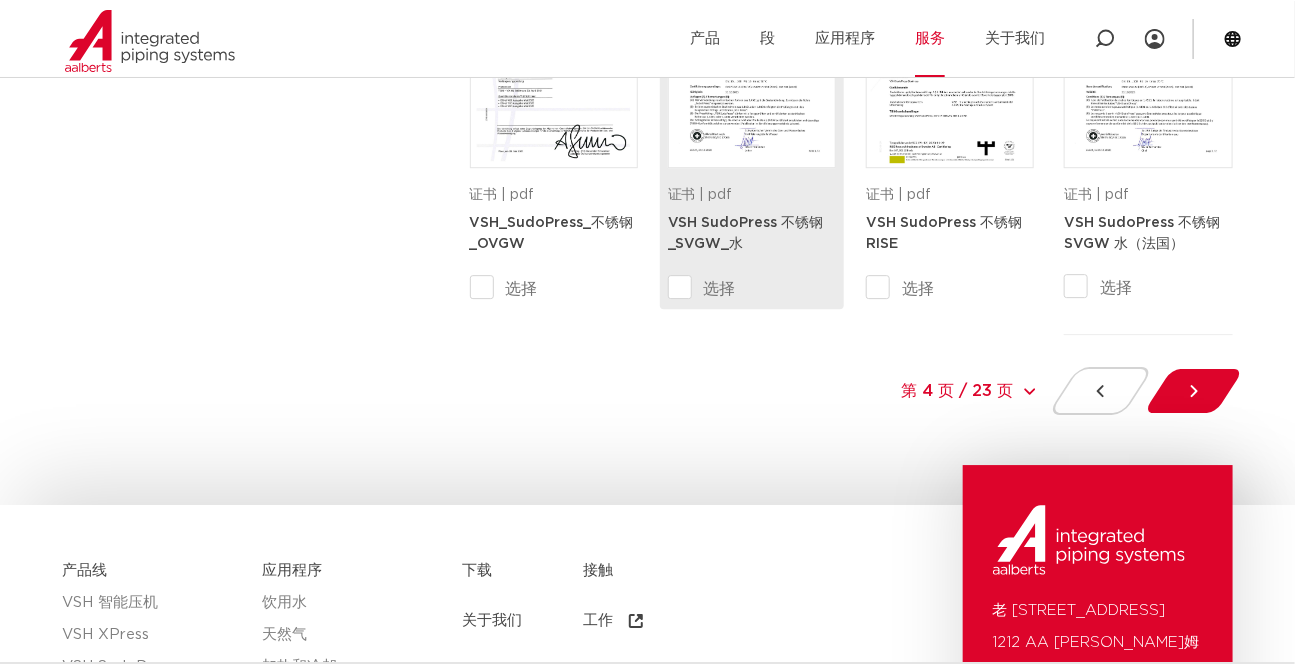 scroll, scrollTop: 2162, scrollLeft: 0, axis: vertical 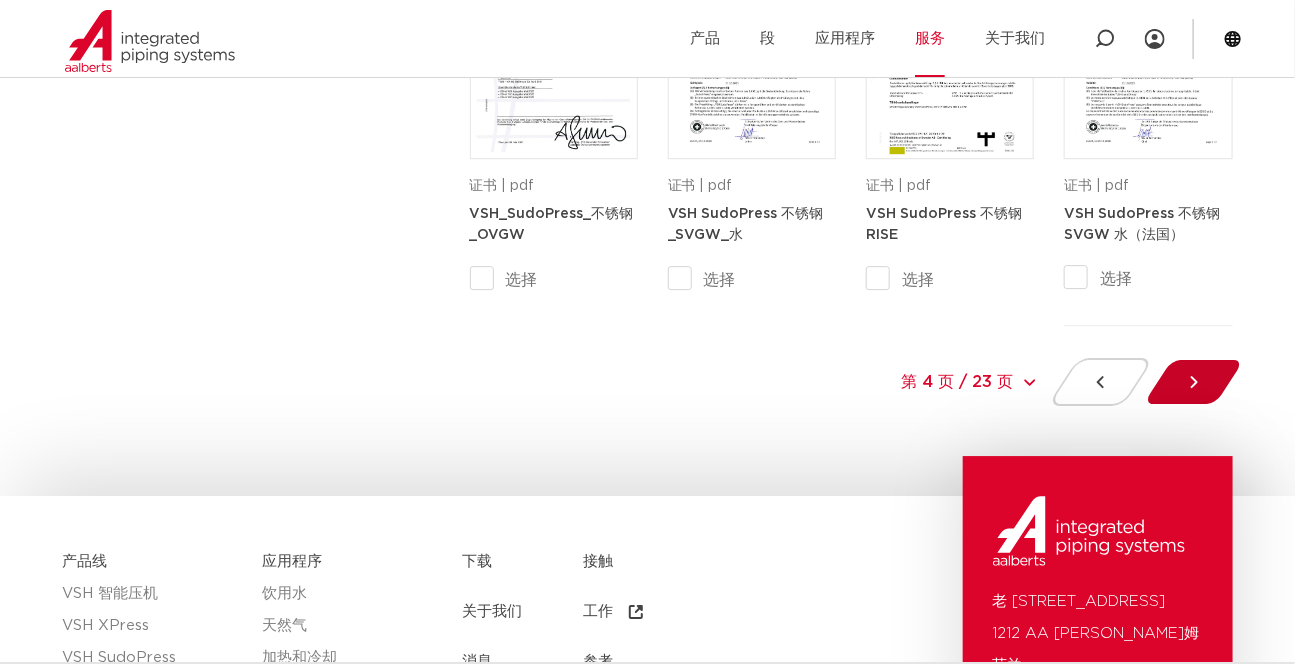 click 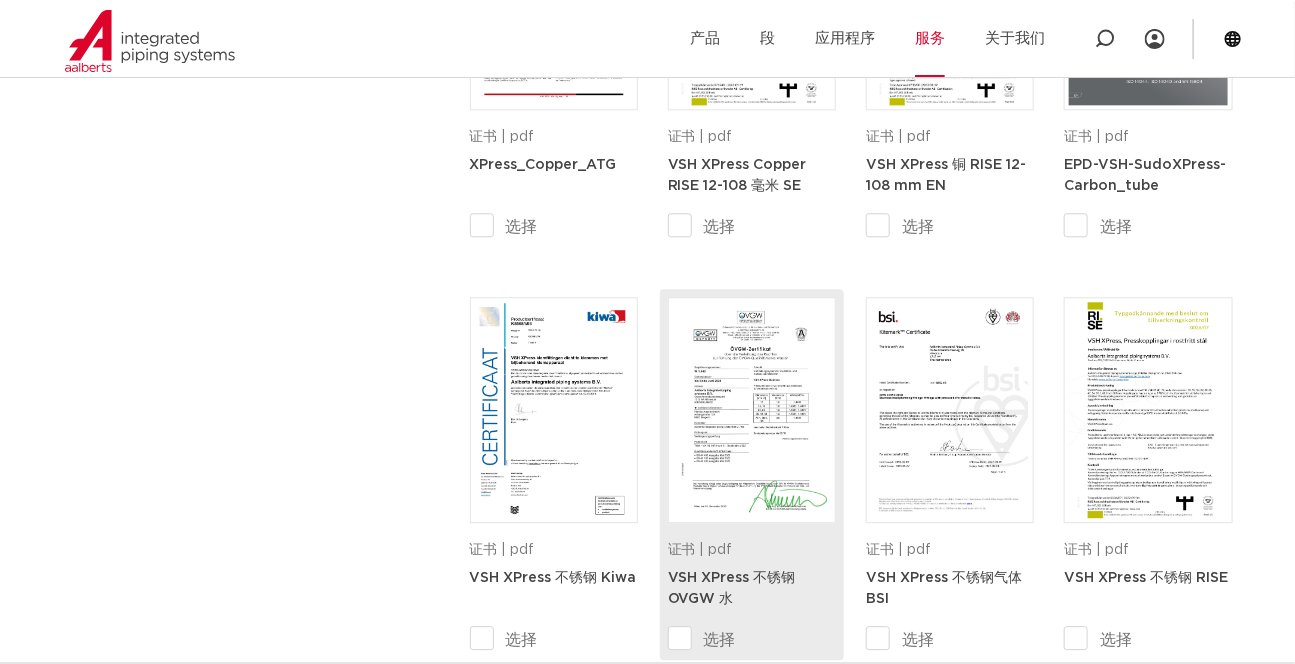 scroll, scrollTop: 2071, scrollLeft: 0, axis: vertical 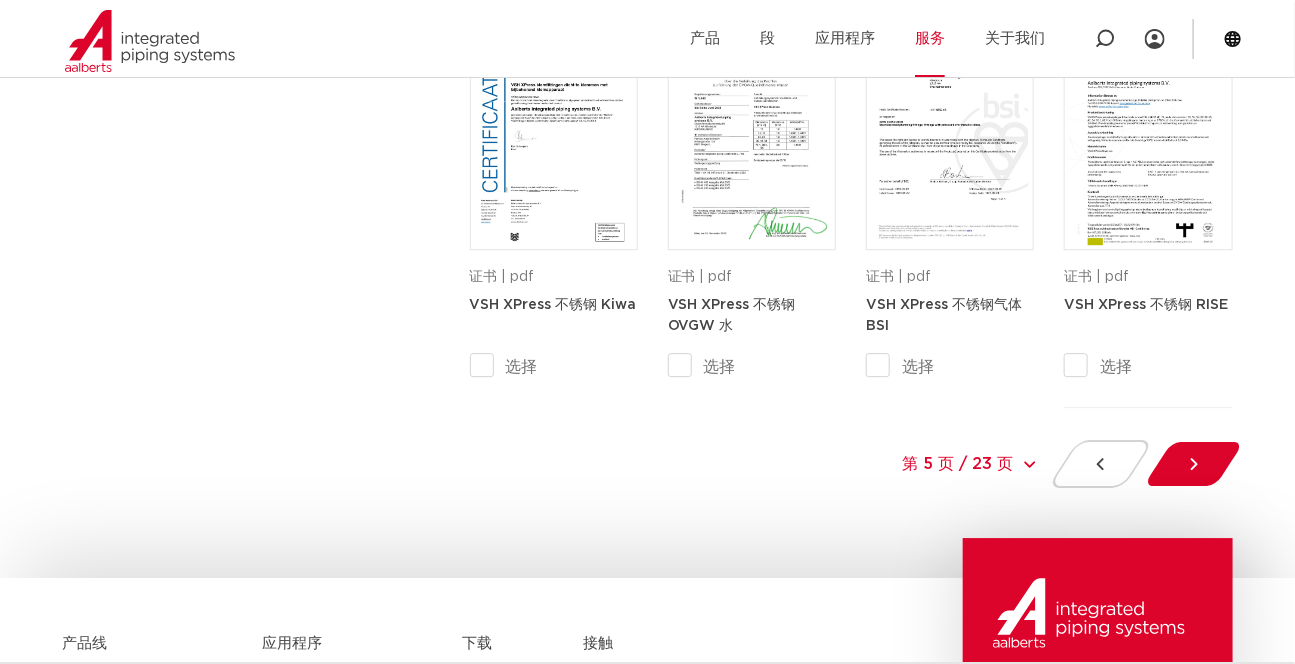 click on "第 5 页 / 23 页   第 5 页 / 23 页 1 2 3 4 5 6 7 8 9 10 11 12 十三 14 15 16 17 18 19 20 21 22 23" at bounding box center (889, 463) 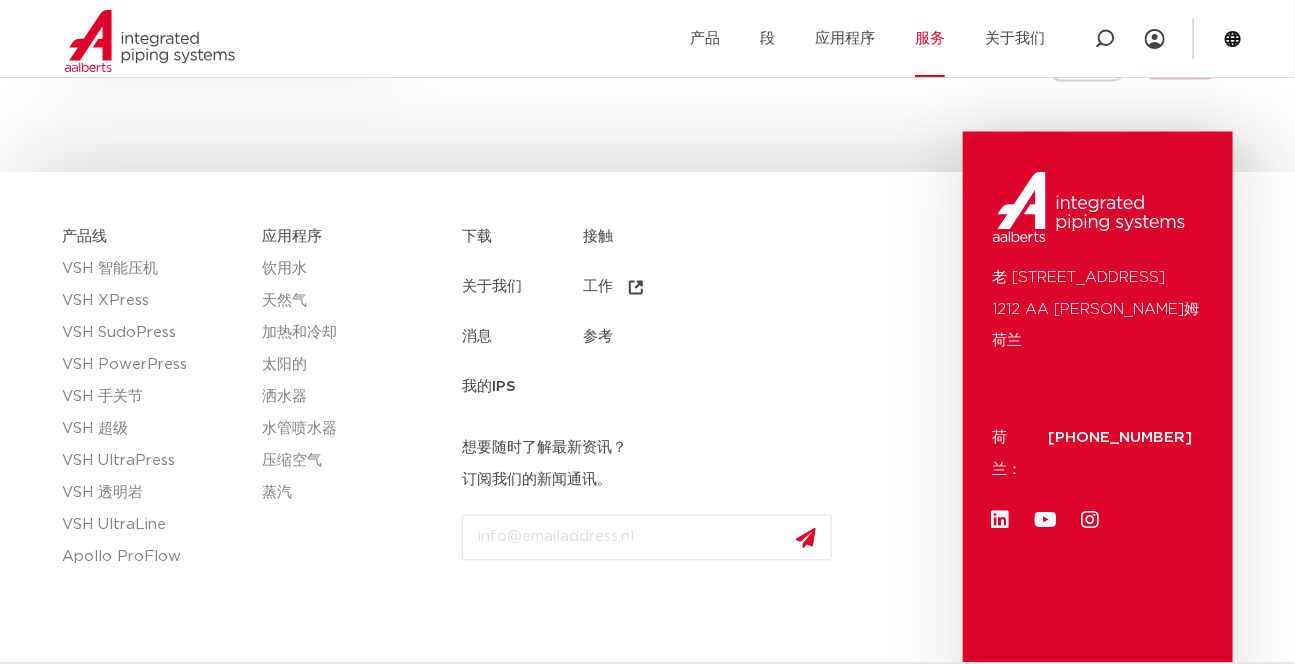 scroll, scrollTop: 980, scrollLeft: 0, axis: vertical 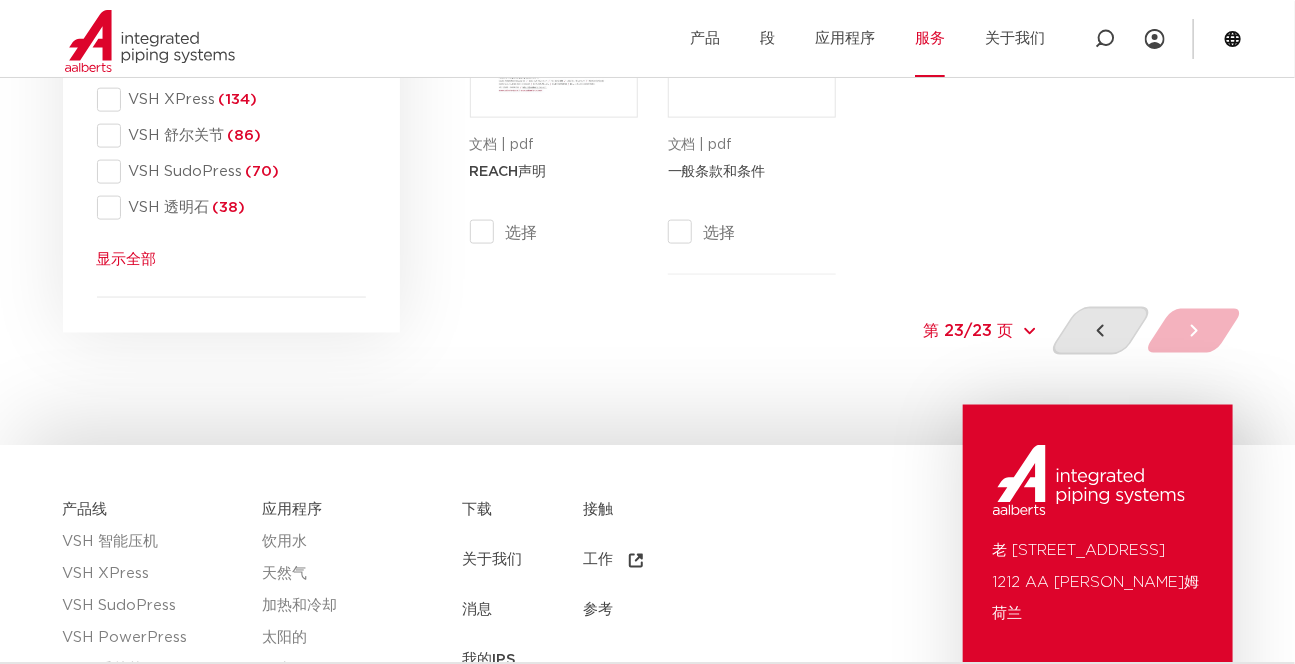 click 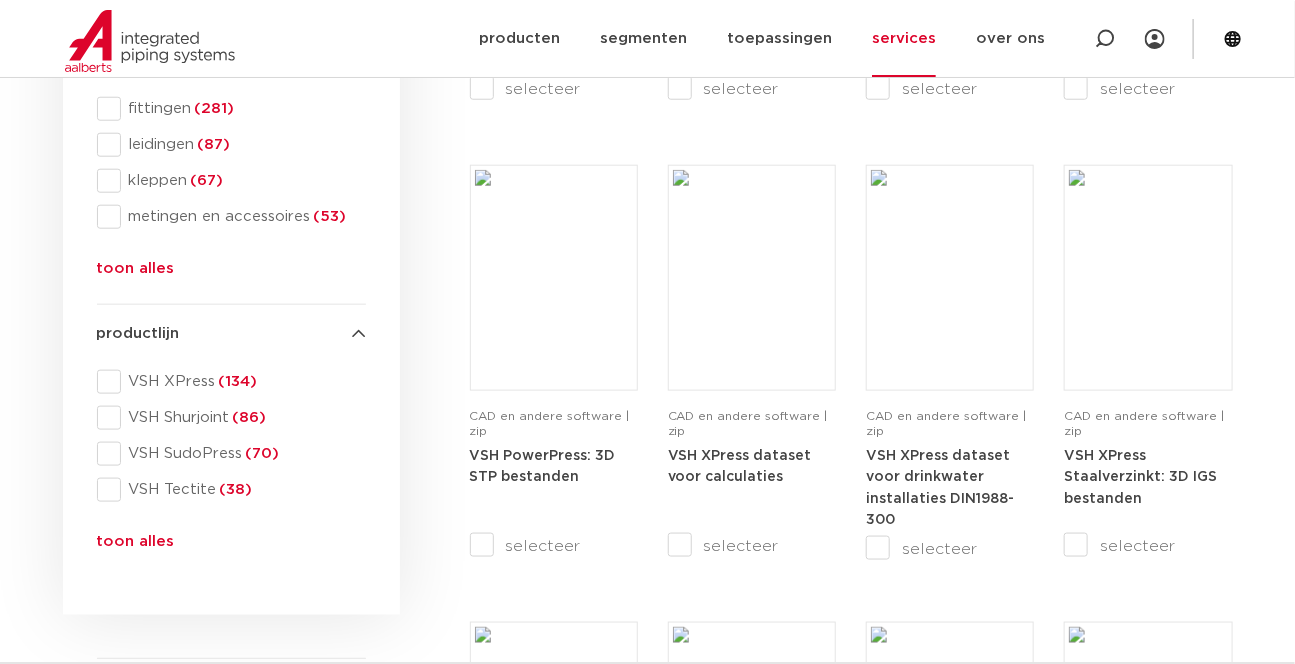 scroll, scrollTop: 707, scrollLeft: 0, axis: vertical 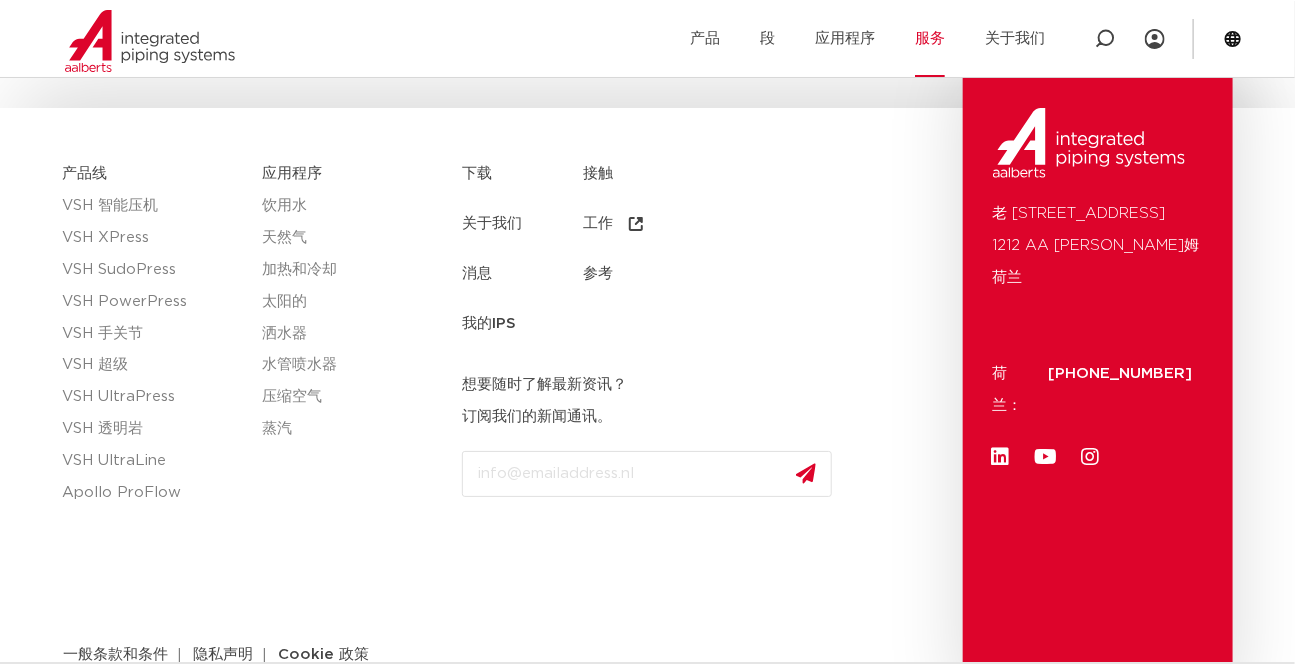 click on "下载" 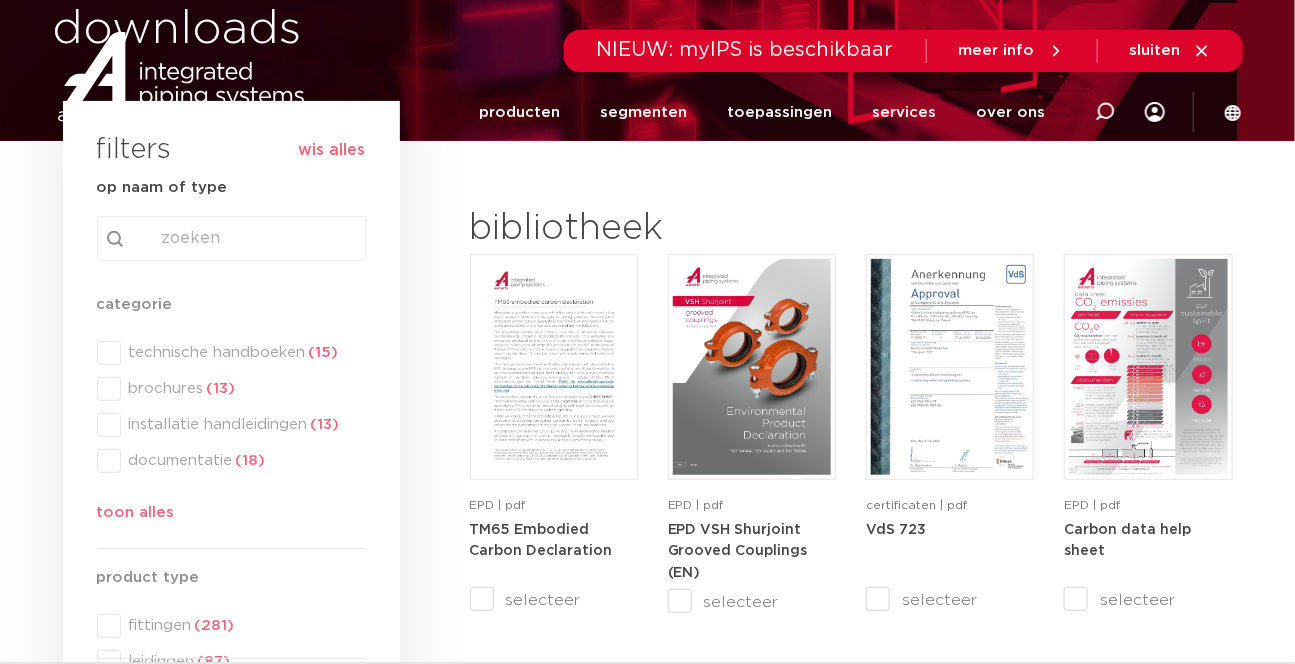 scroll, scrollTop: 181, scrollLeft: 0, axis: vertical 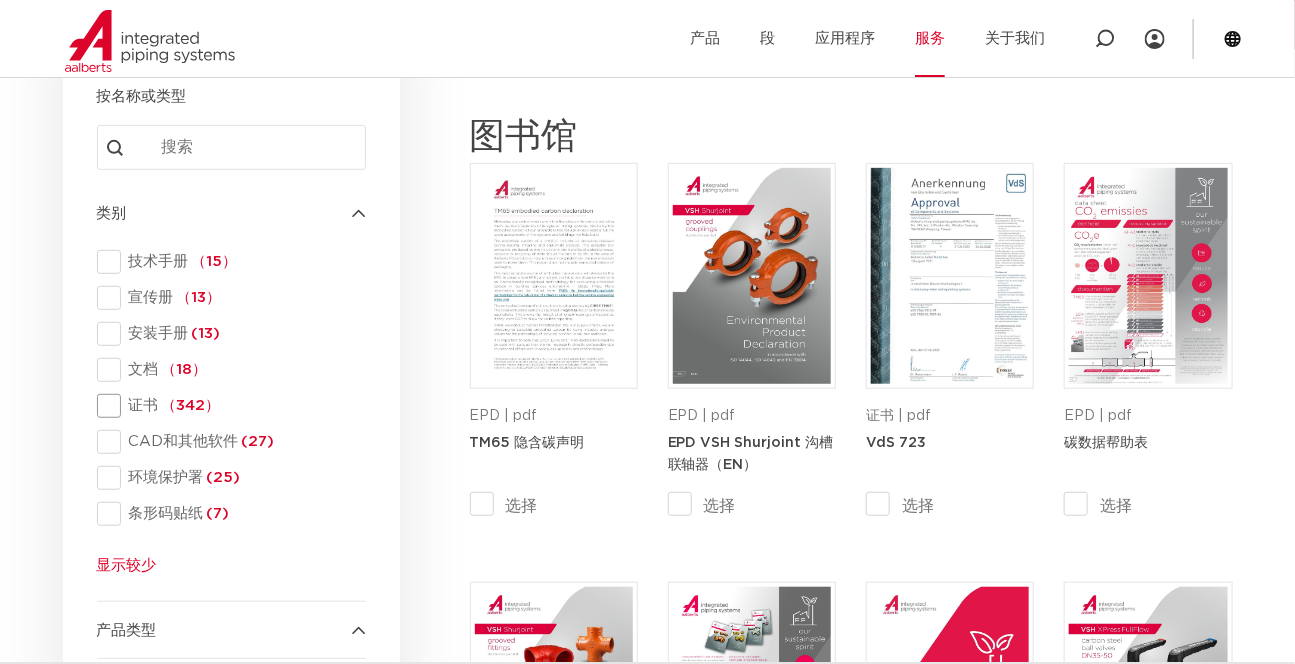click at bounding box center (109, 406) 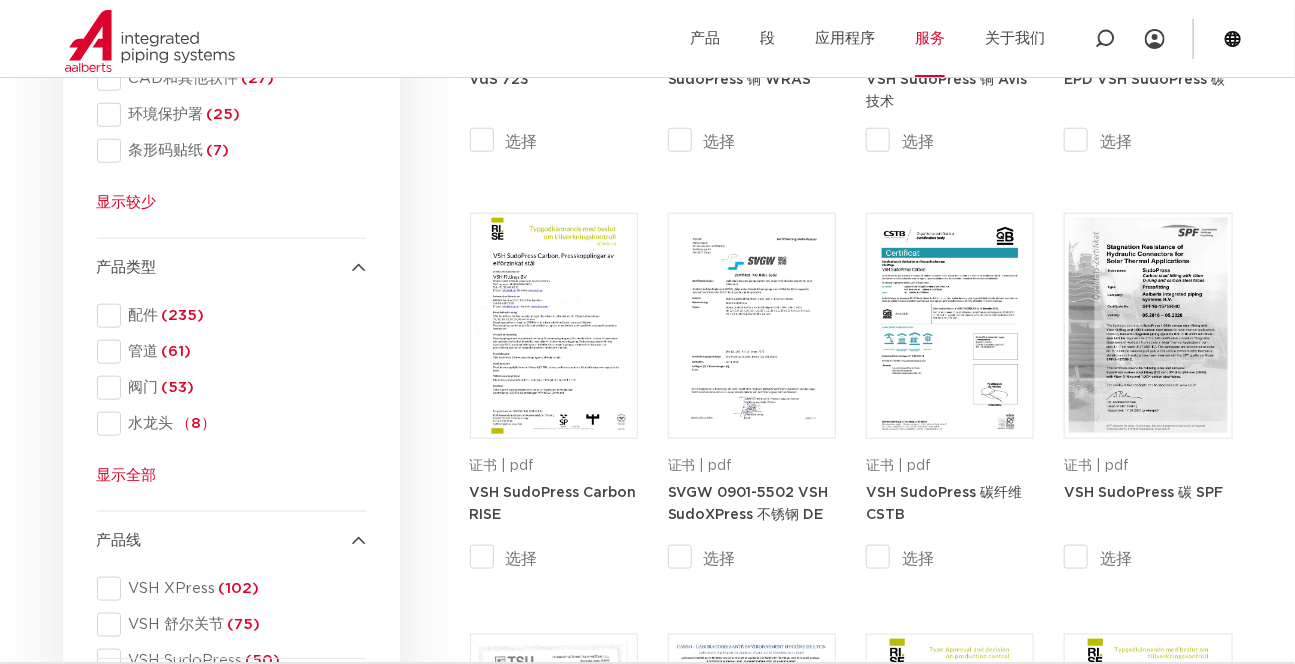 scroll, scrollTop: 636, scrollLeft: 0, axis: vertical 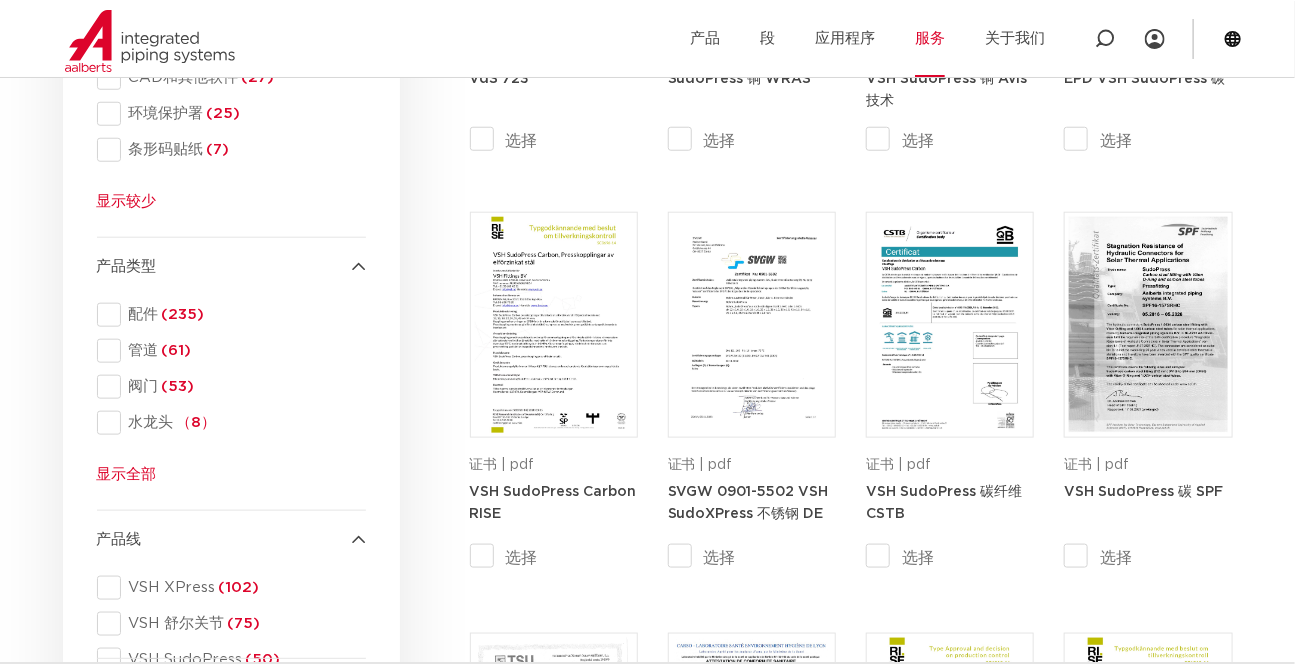 click on "显示全部" at bounding box center (127, 474) 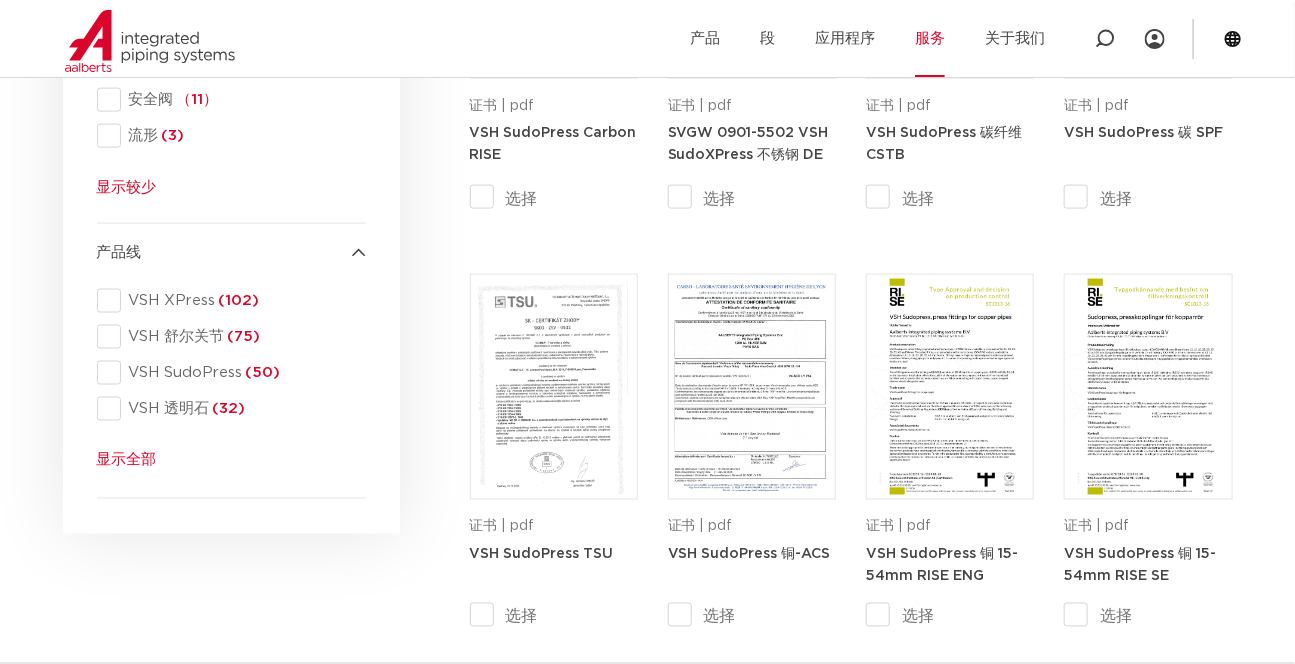scroll, scrollTop: 1090, scrollLeft: 0, axis: vertical 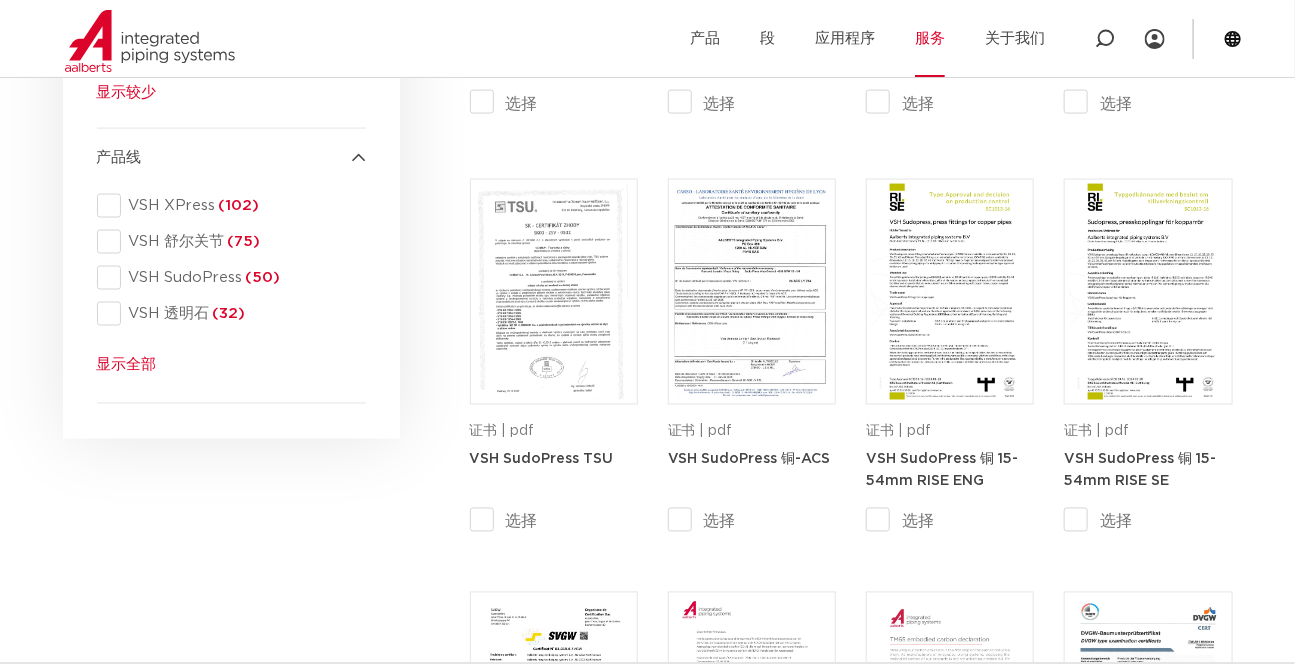 click on "显示全部" at bounding box center [127, 365] 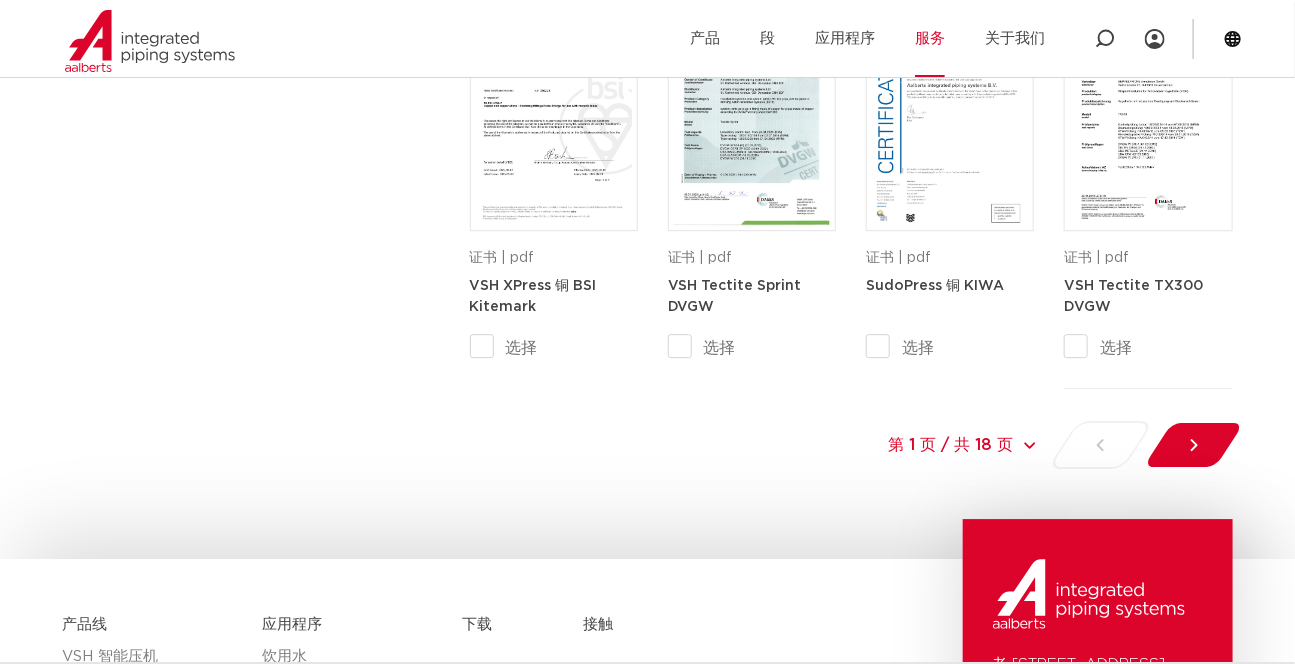 scroll, scrollTop: 2000, scrollLeft: 0, axis: vertical 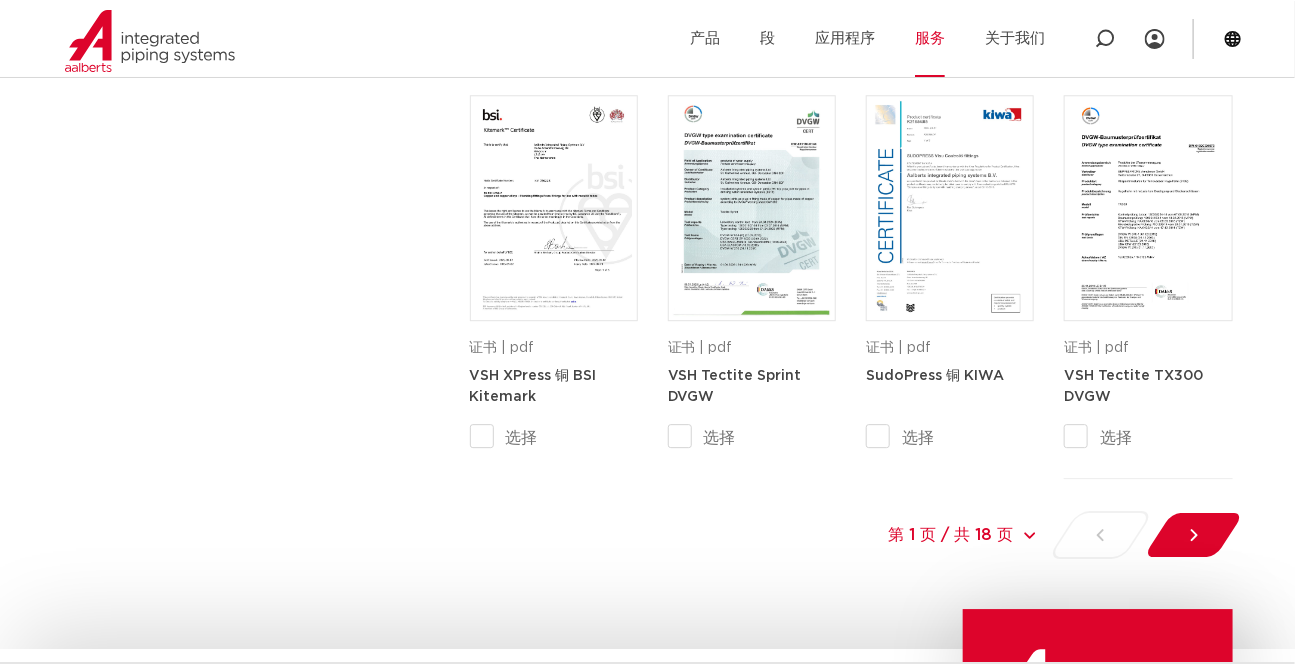 click on "第 1 页 / 共 18 页   第 1 页 / 共 18 页 1 2 3 4 5 6 7 8 9 10 11 12 十三 14 15 16 17 18" at bounding box center (889, 534) 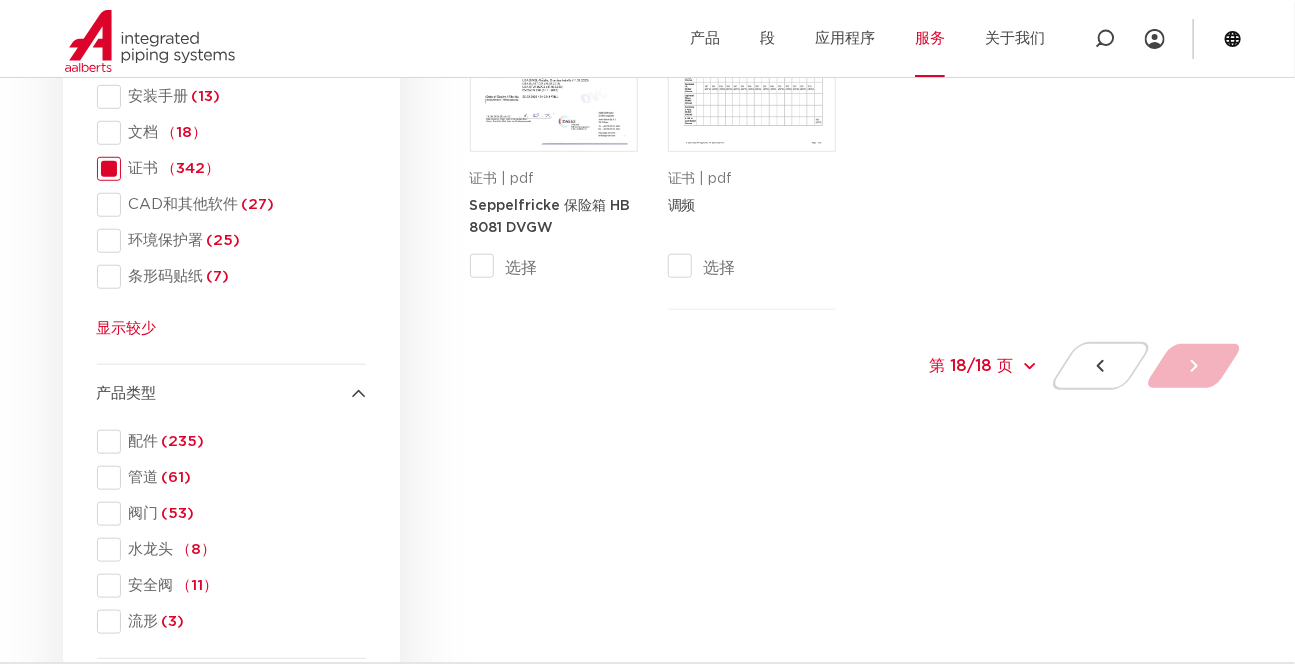 scroll, scrollTop: 525, scrollLeft: 0, axis: vertical 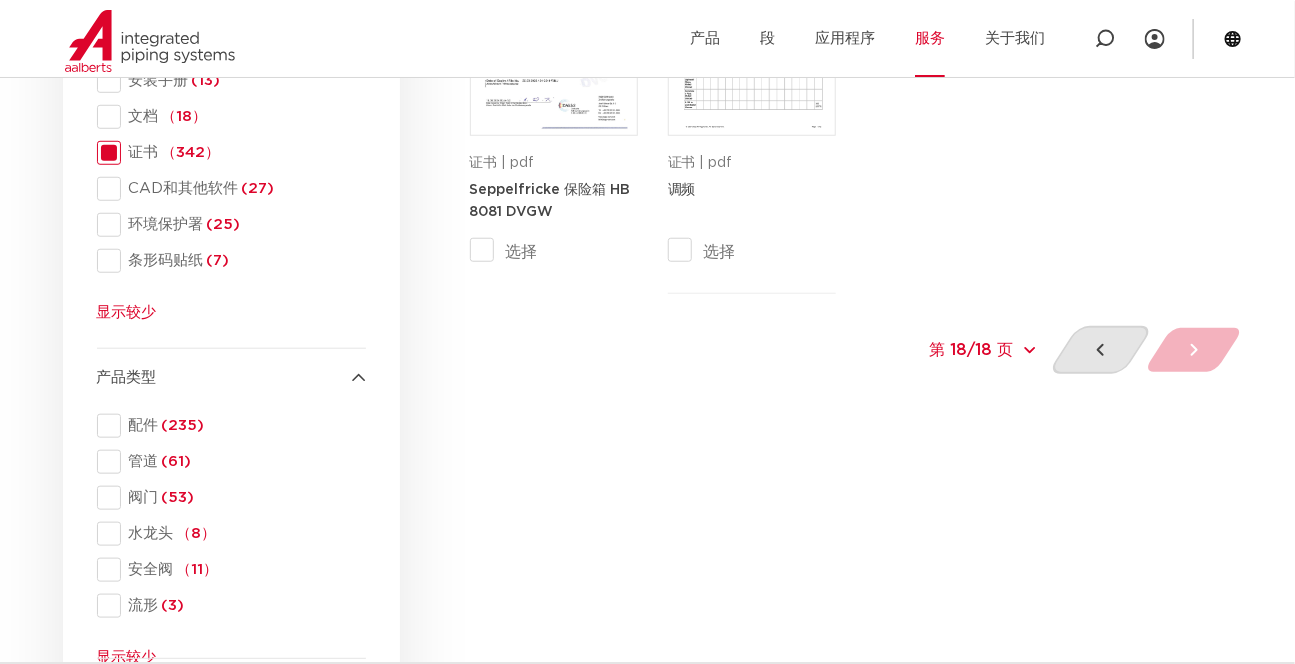 click 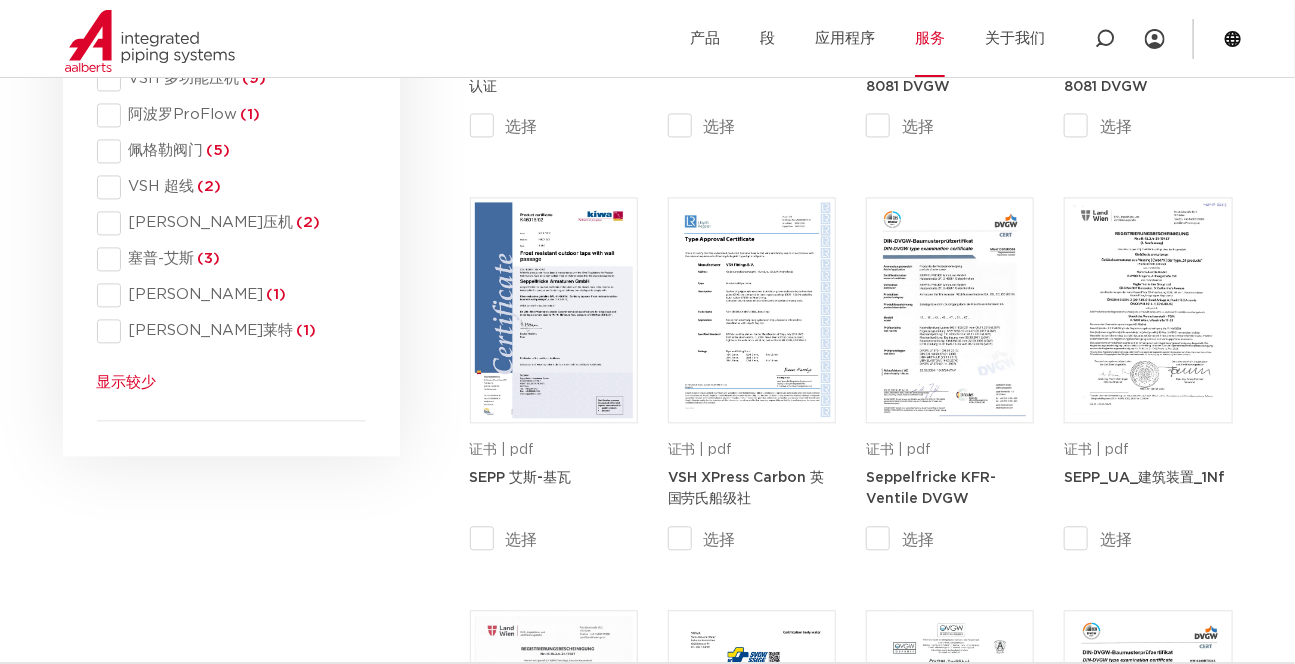 scroll, scrollTop: 1525, scrollLeft: 0, axis: vertical 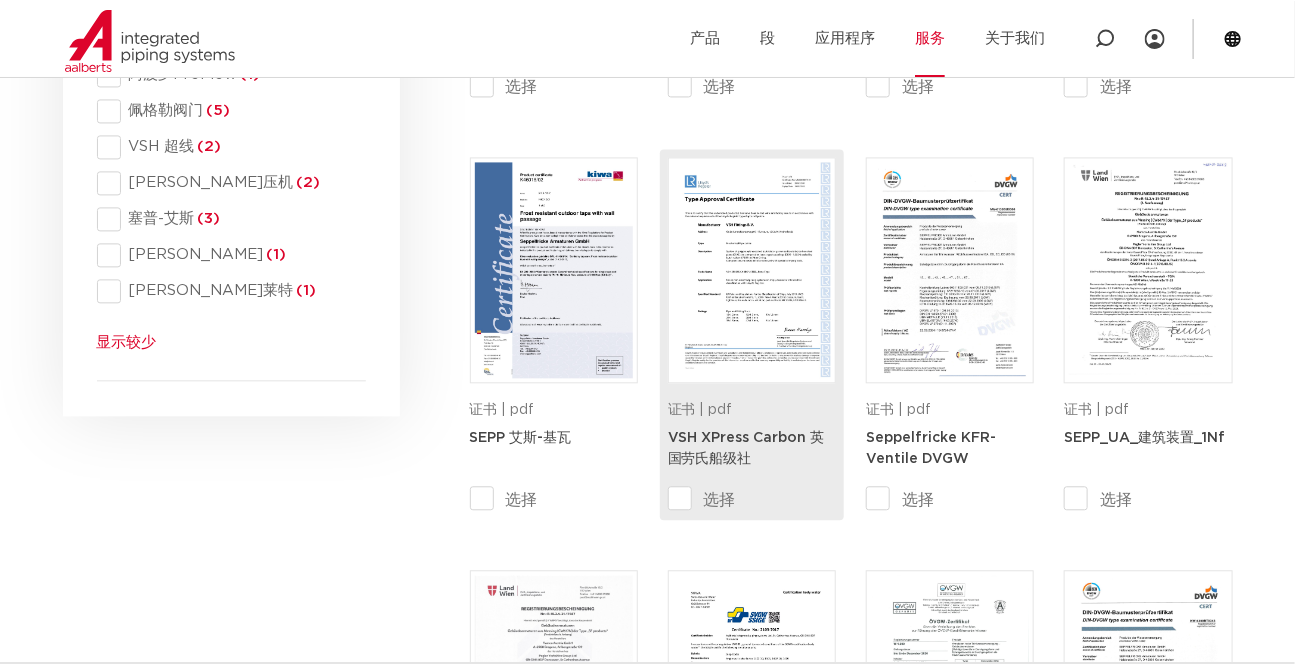 click on "选择" at bounding box center [710, 499] 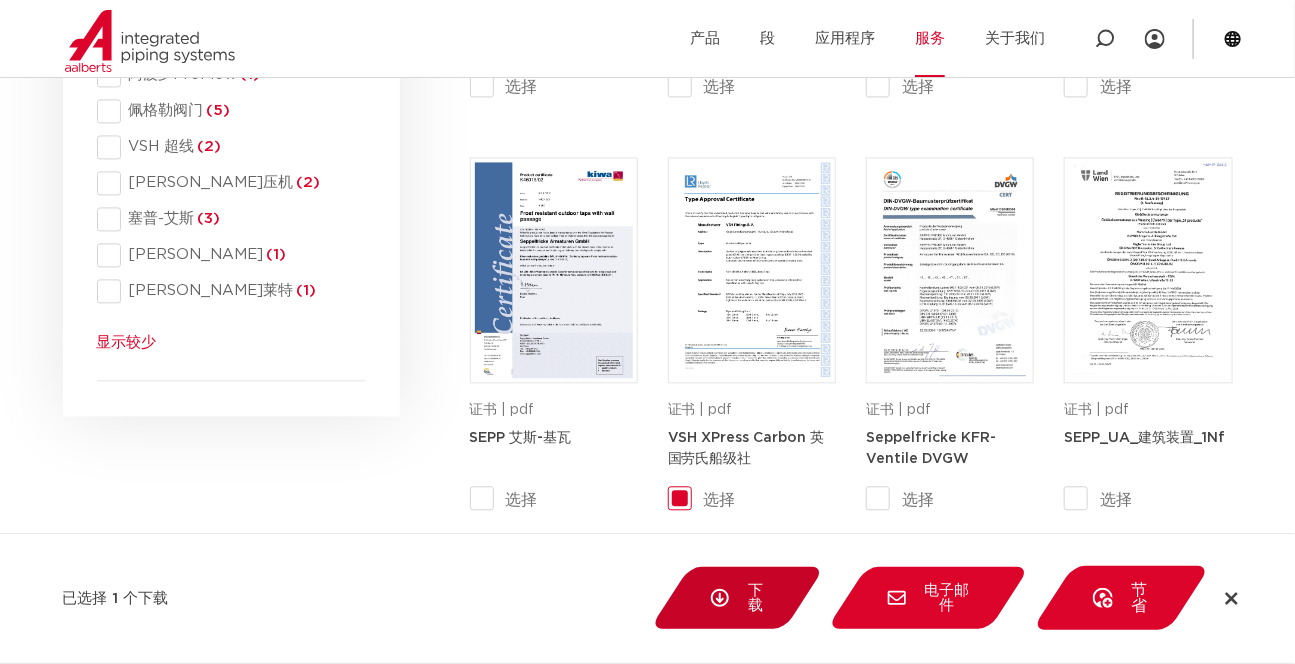 click on "下载" at bounding box center [755, 598] 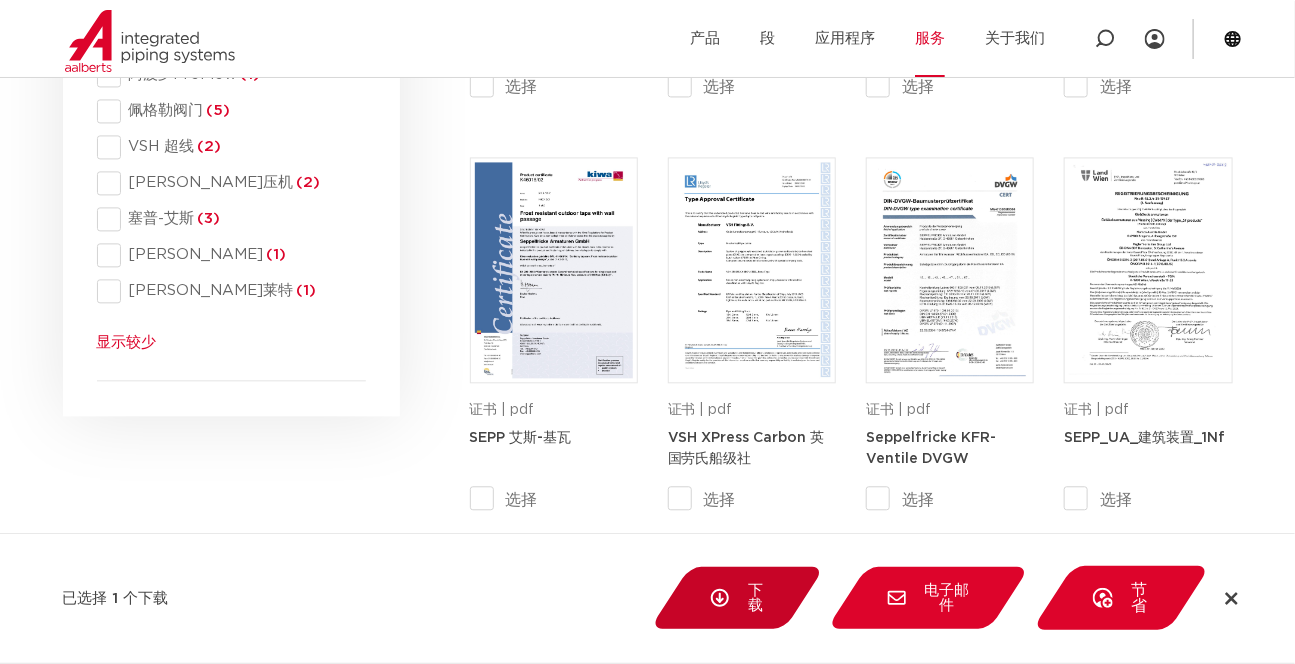 checkbox on "false" 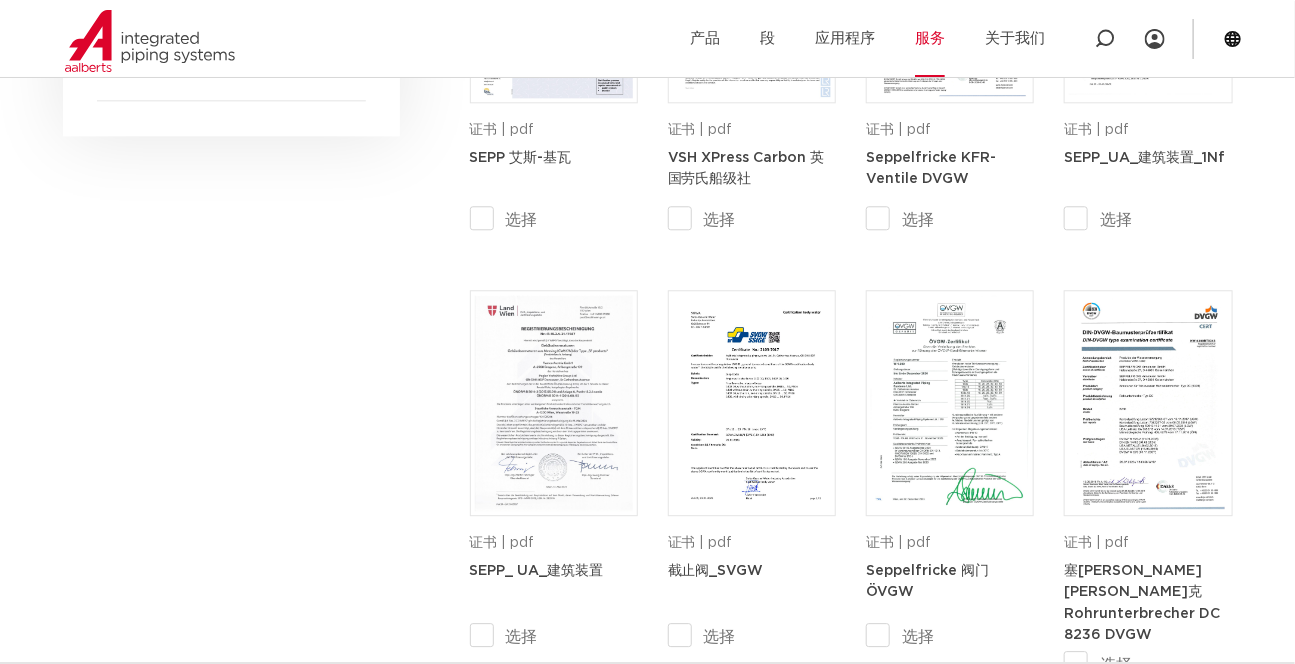 scroll, scrollTop: 1818, scrollLeft: 0, axis: vertical 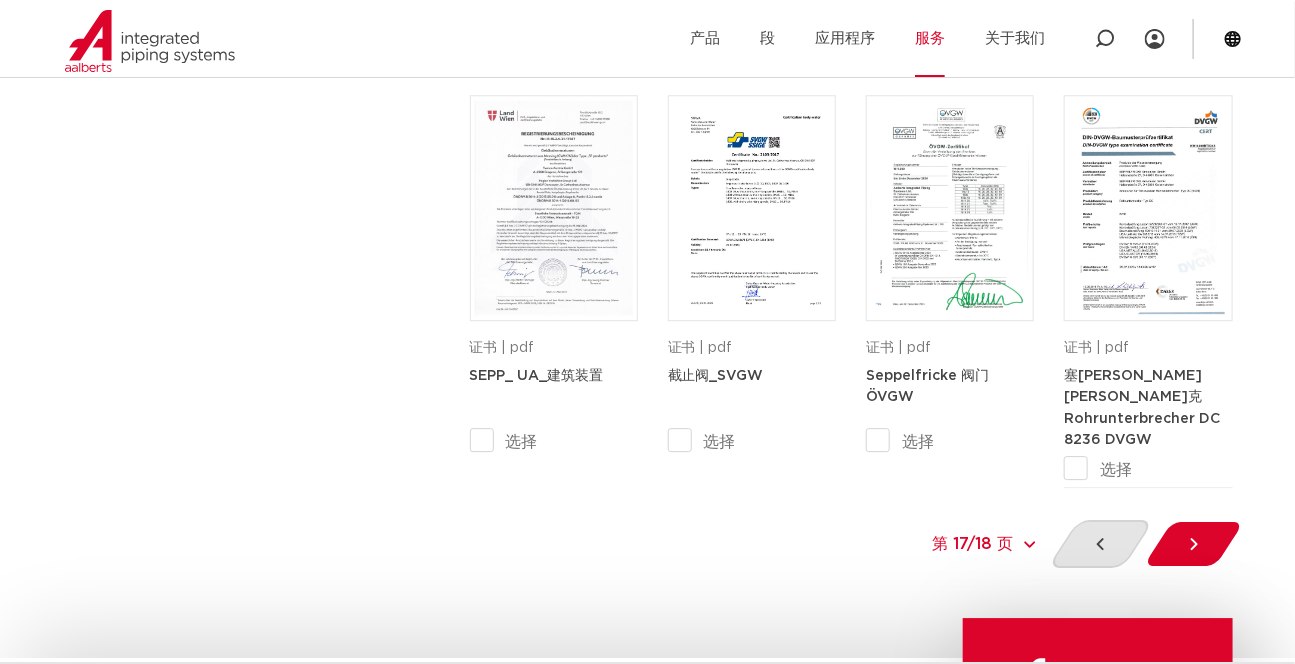 click 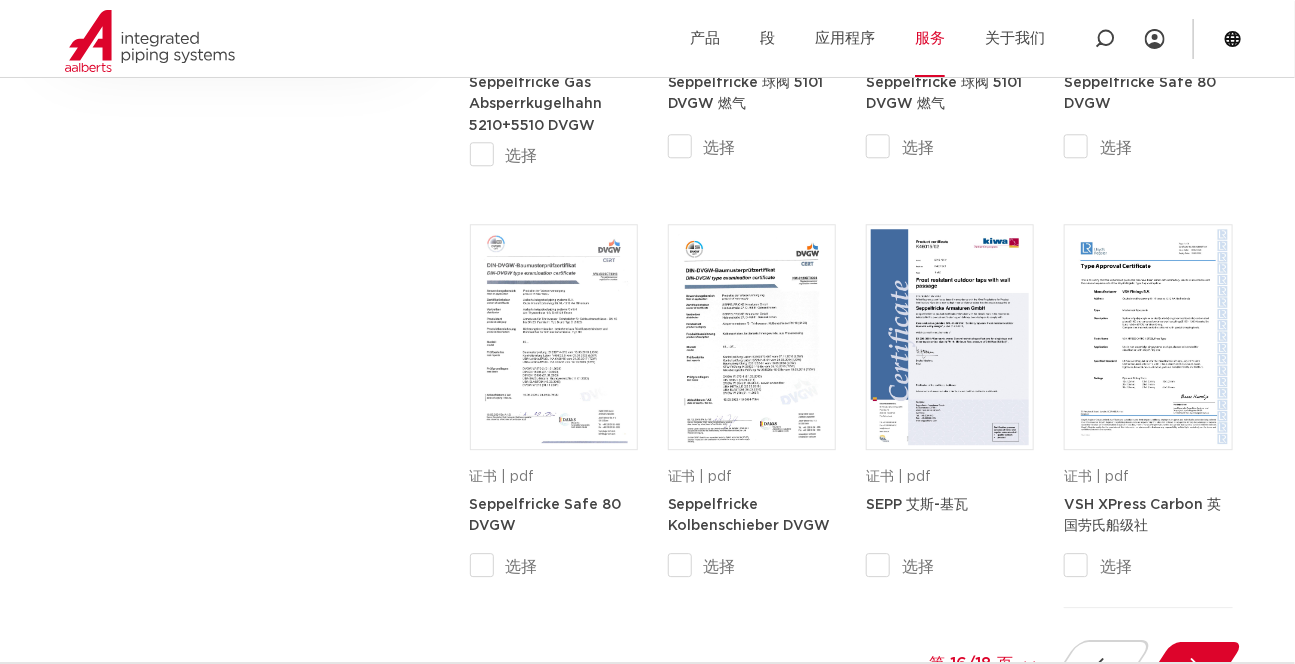 scroll, scrollTop: 1980, scrollLeft: 0, axis: vertical 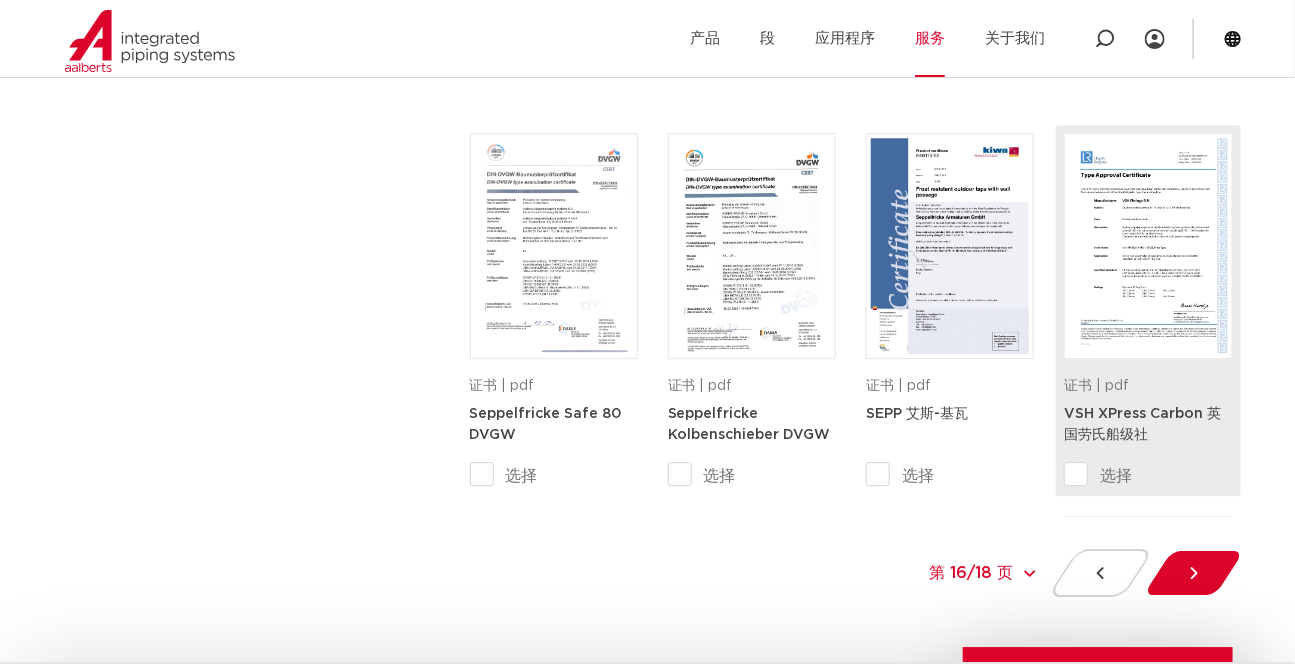 click on "VSH XPress Carbon 英国劳氏船级社" at bounding box center (1148, 433) 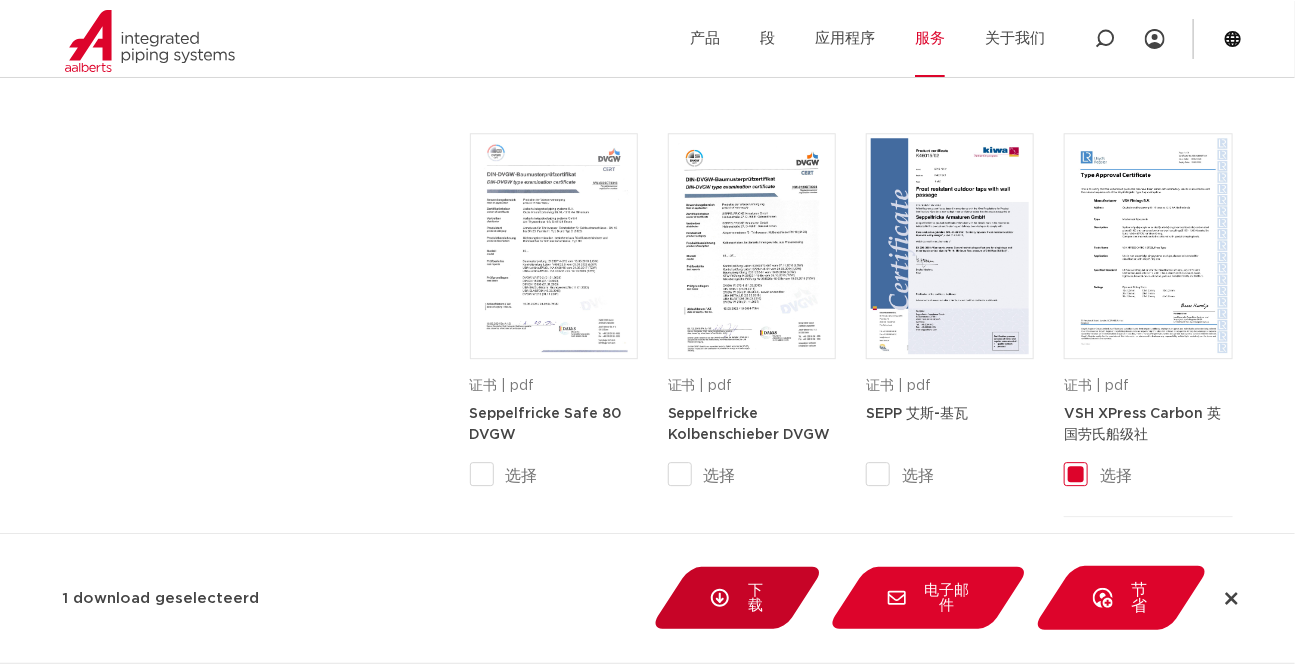 click on "下载" at bounding box center [755, 598] 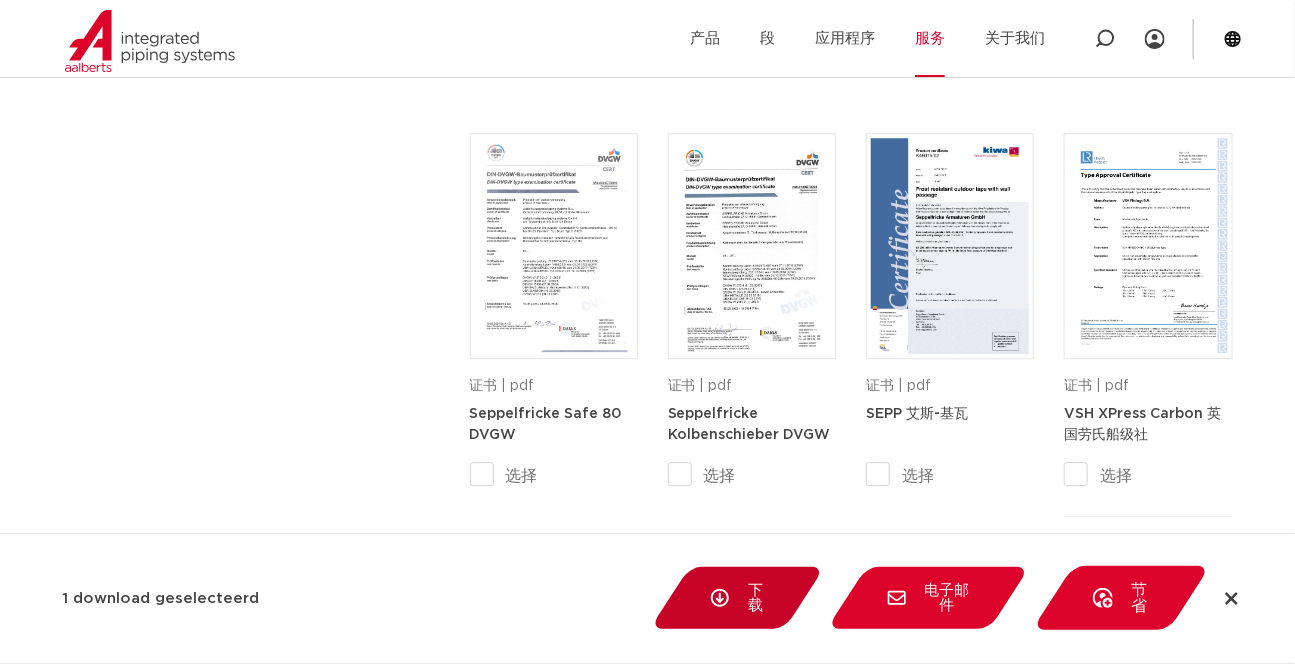 checkbox on "false" 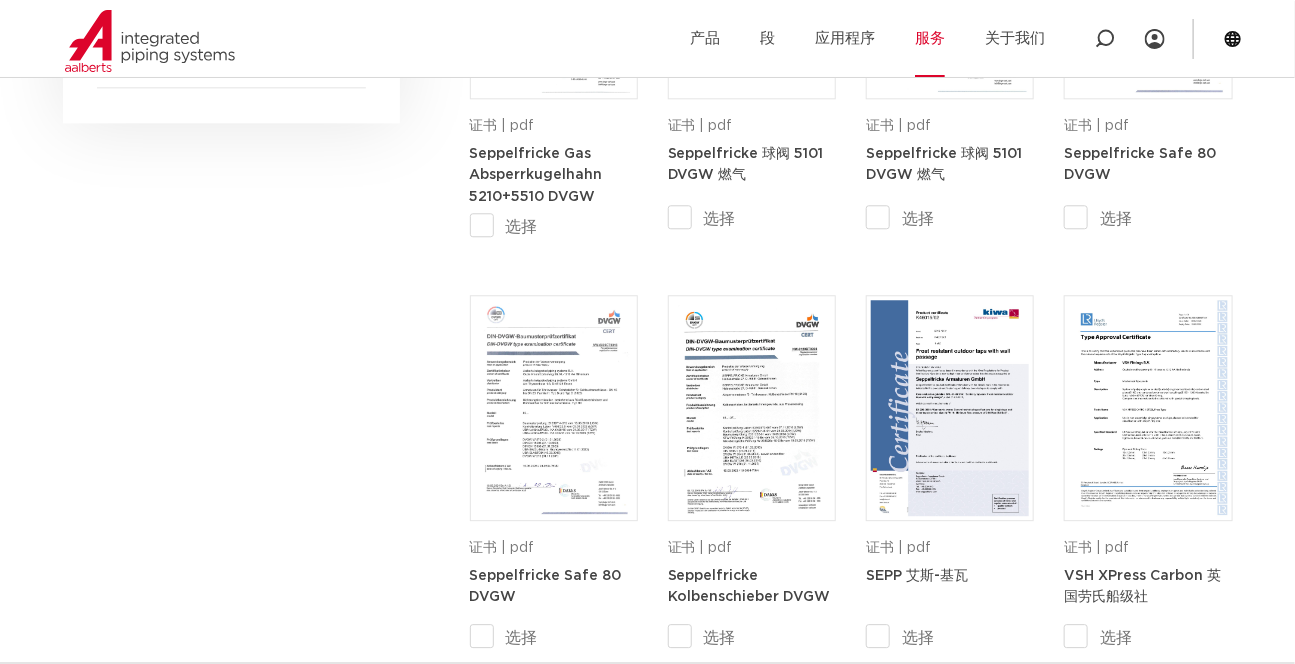 scroll, scrollTop: 1909, scrollLeft: 0, axis: vertical 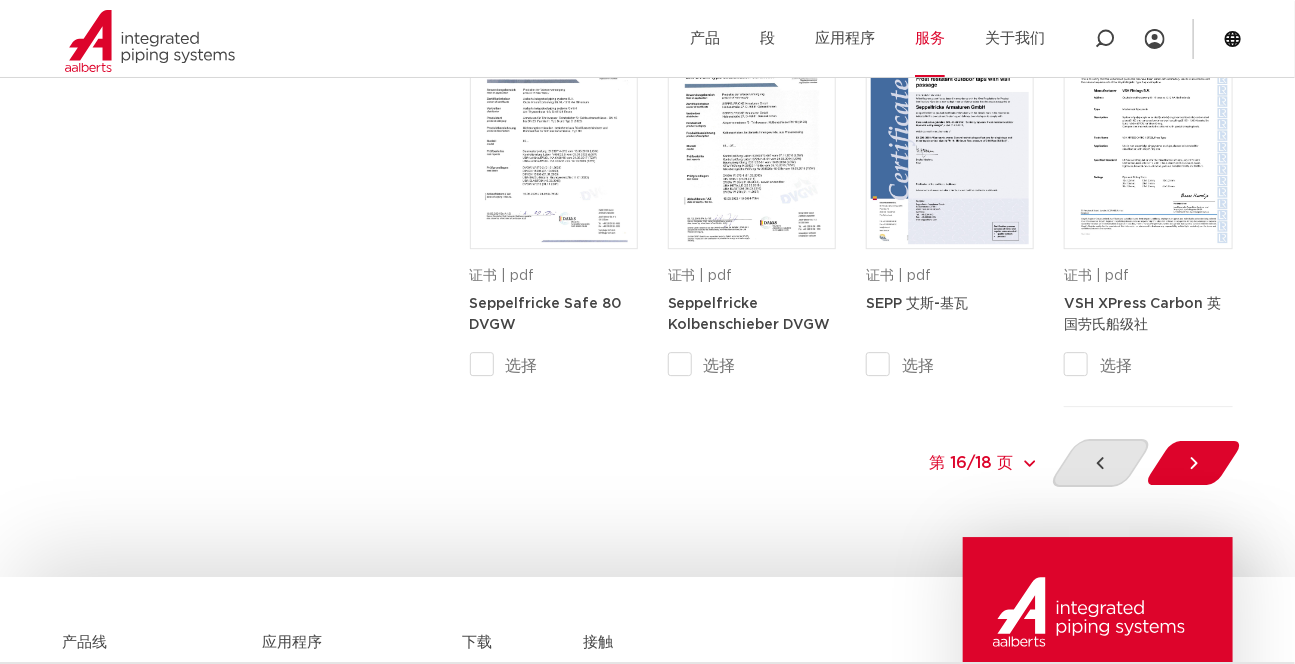 click 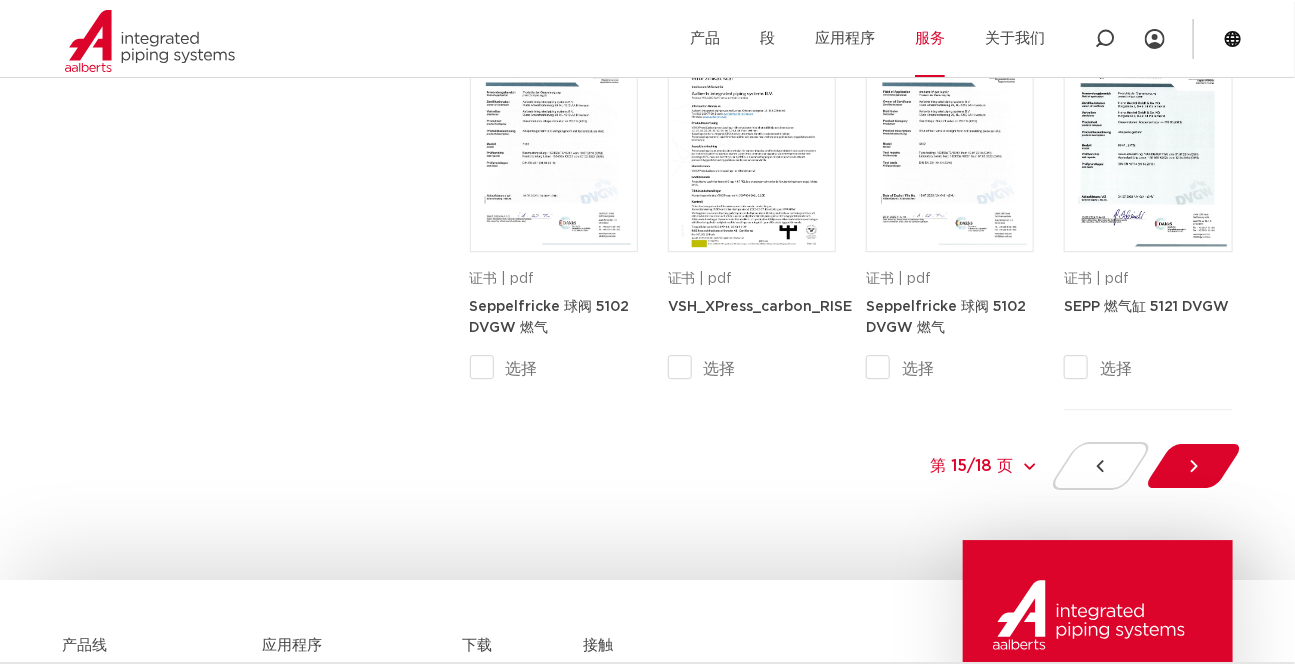 scroll, scrollTop: 2071, scrollLeft: 0, axis: vertical 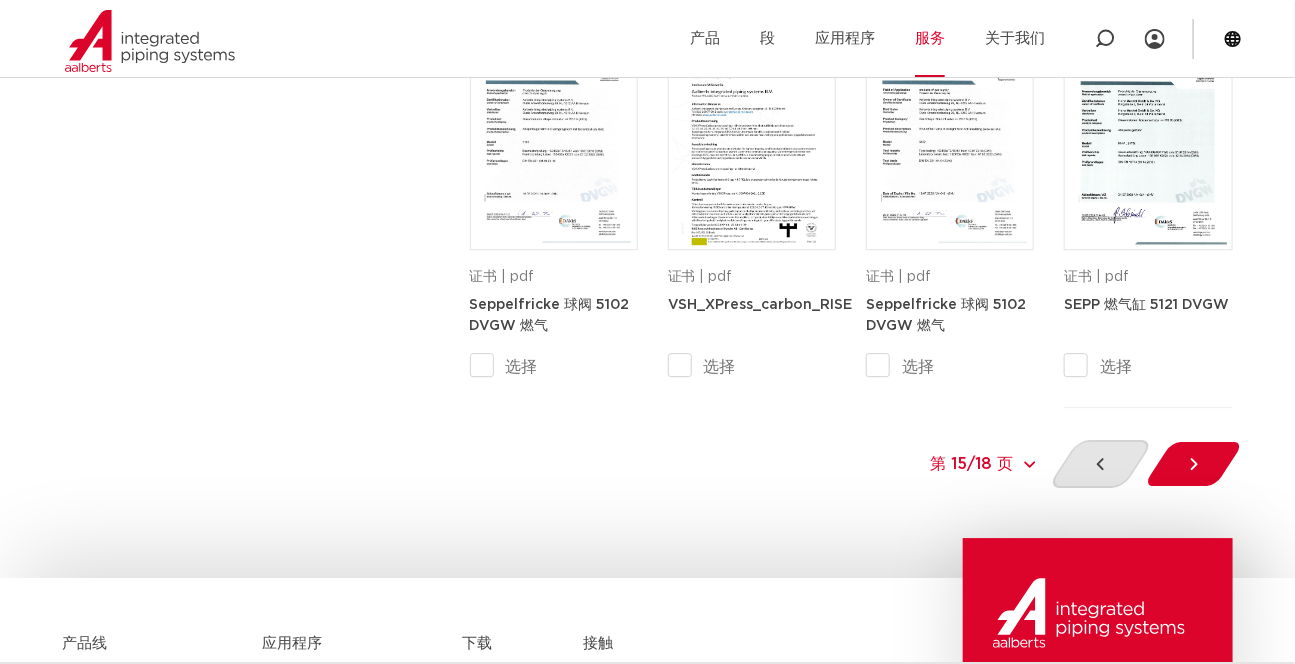 click 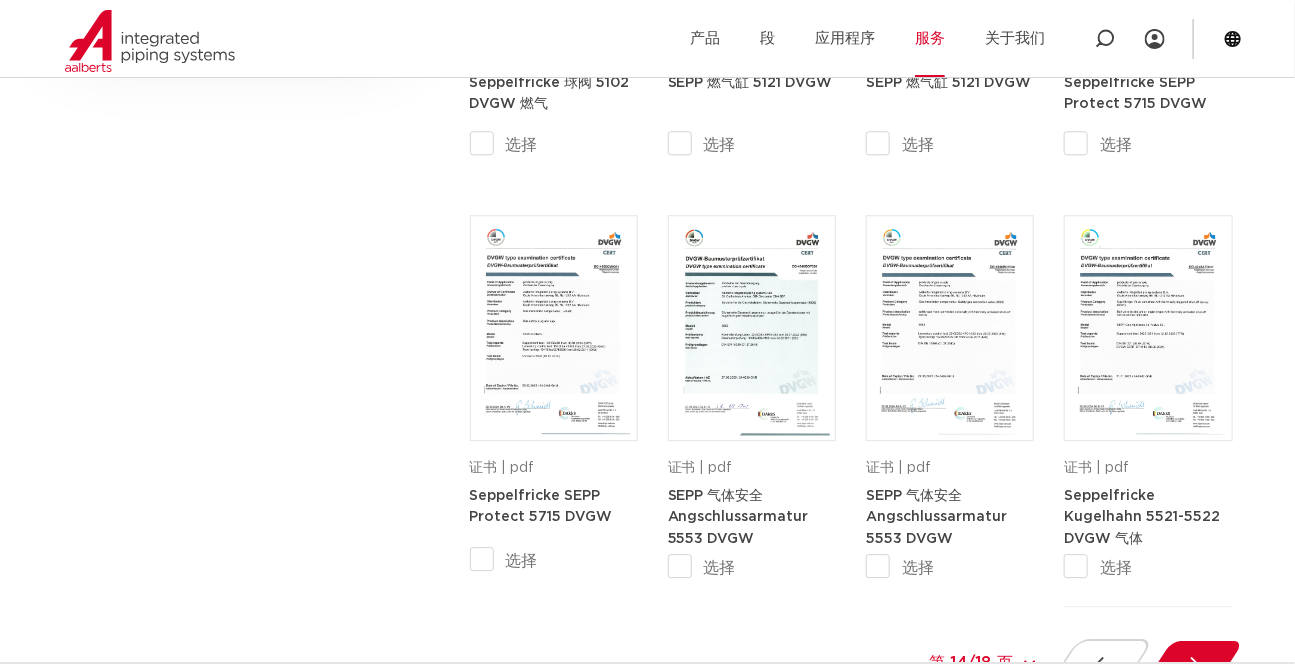 scroll, scrollTop: 2162, scrollLeft: 0, axis: vertical 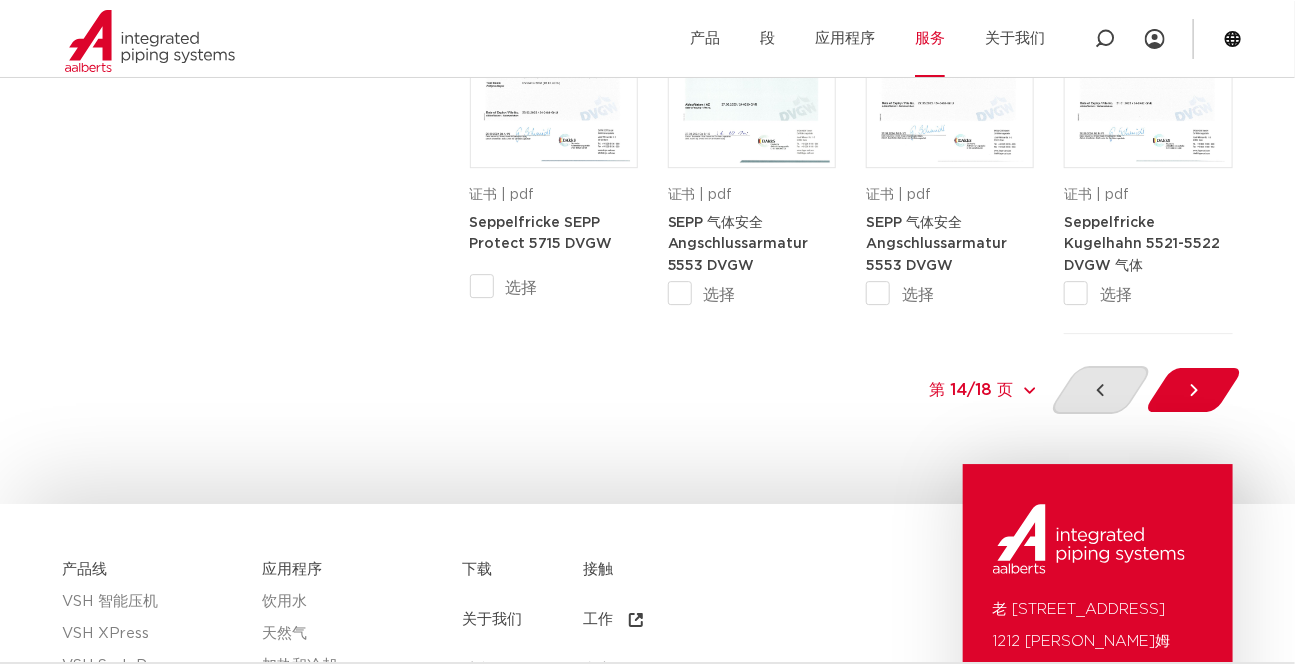 click 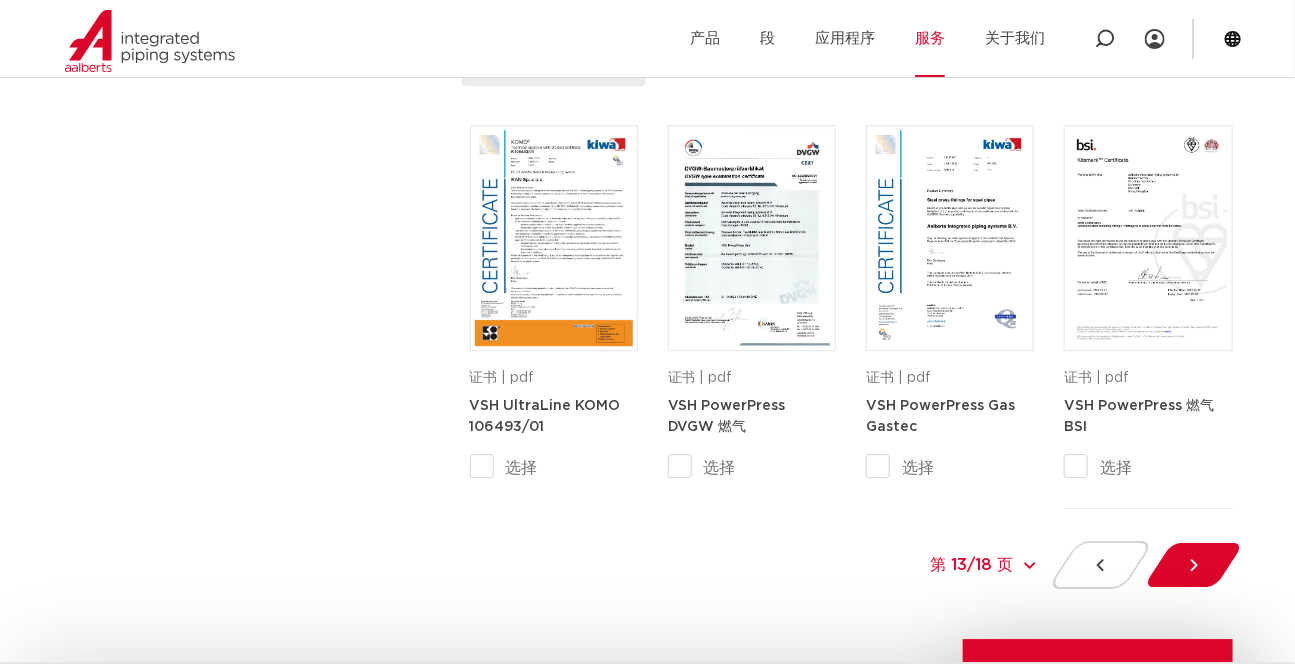 scroll, scrollTop: 1980, scrollLeft: 0, axis: vertical 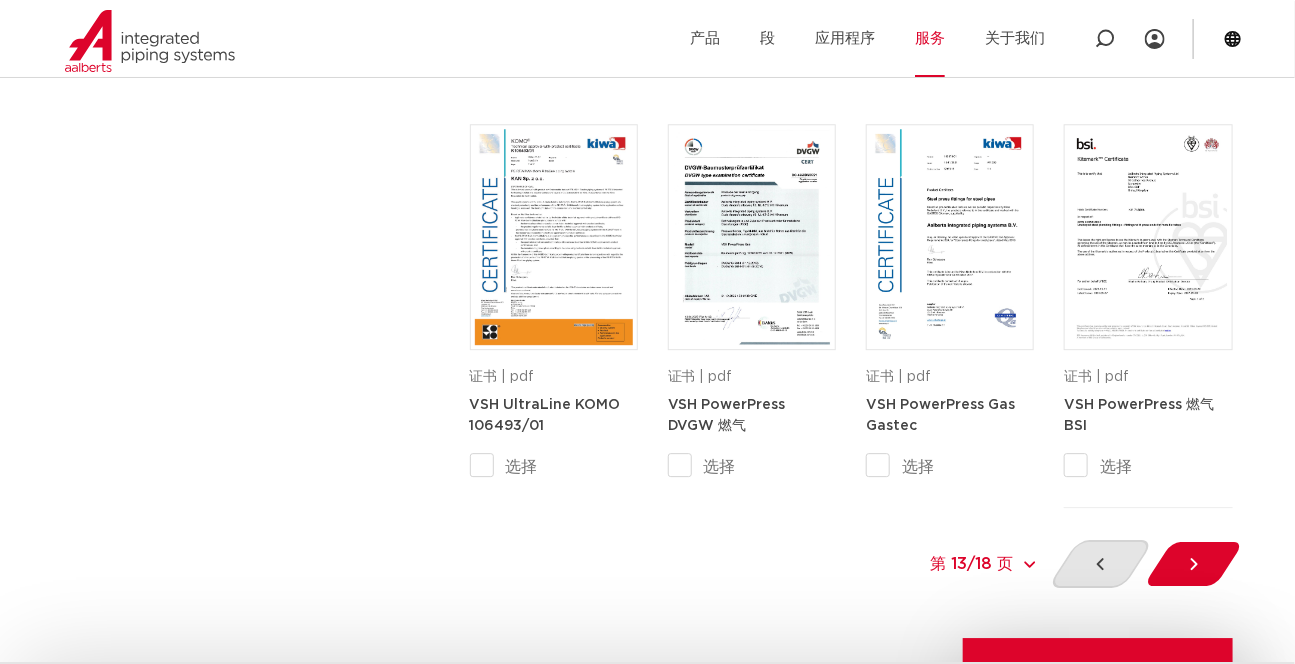click 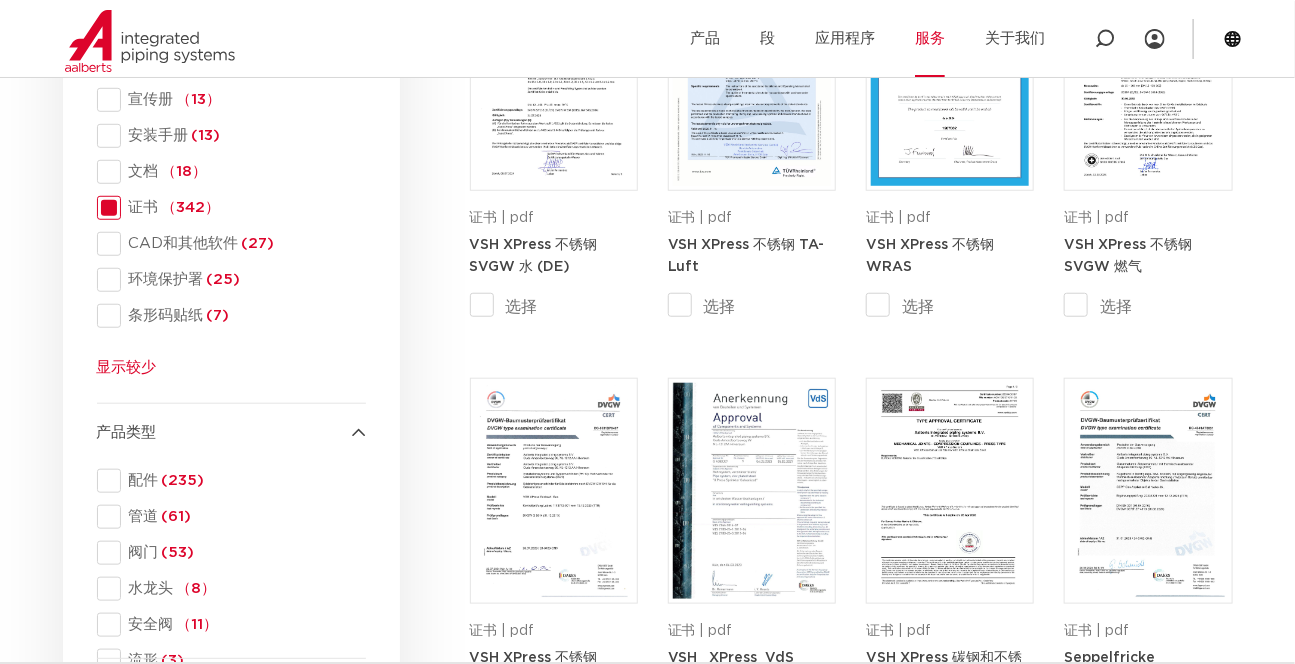 scroll, scrollTop: 616, scrollLeft: 0, axis: vertical 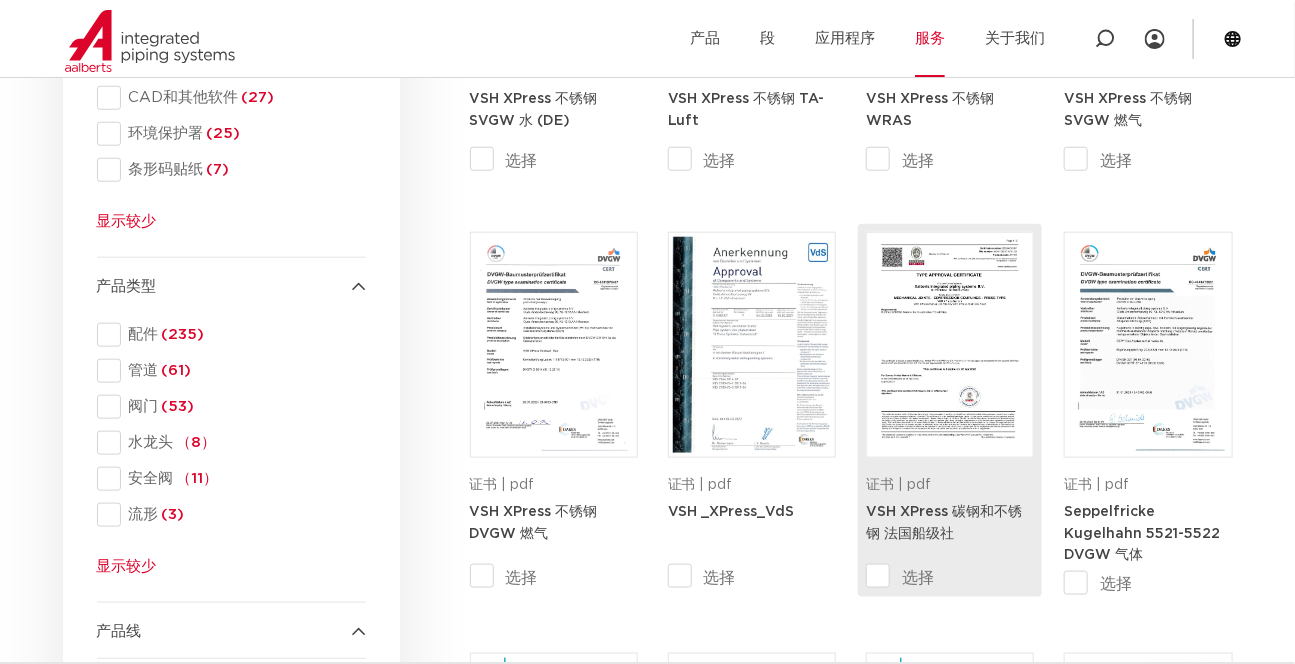 click on "选择" at bounding box center [908, 577] 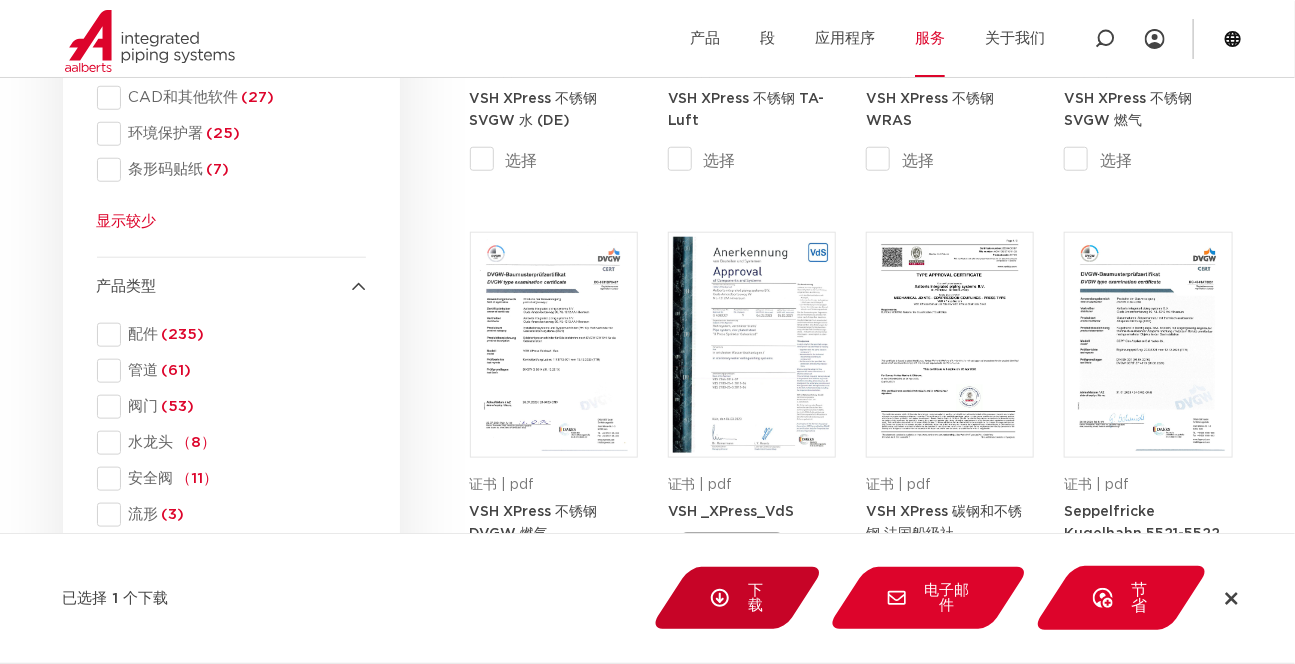 click on "下载" at bounding box center (737, 598) 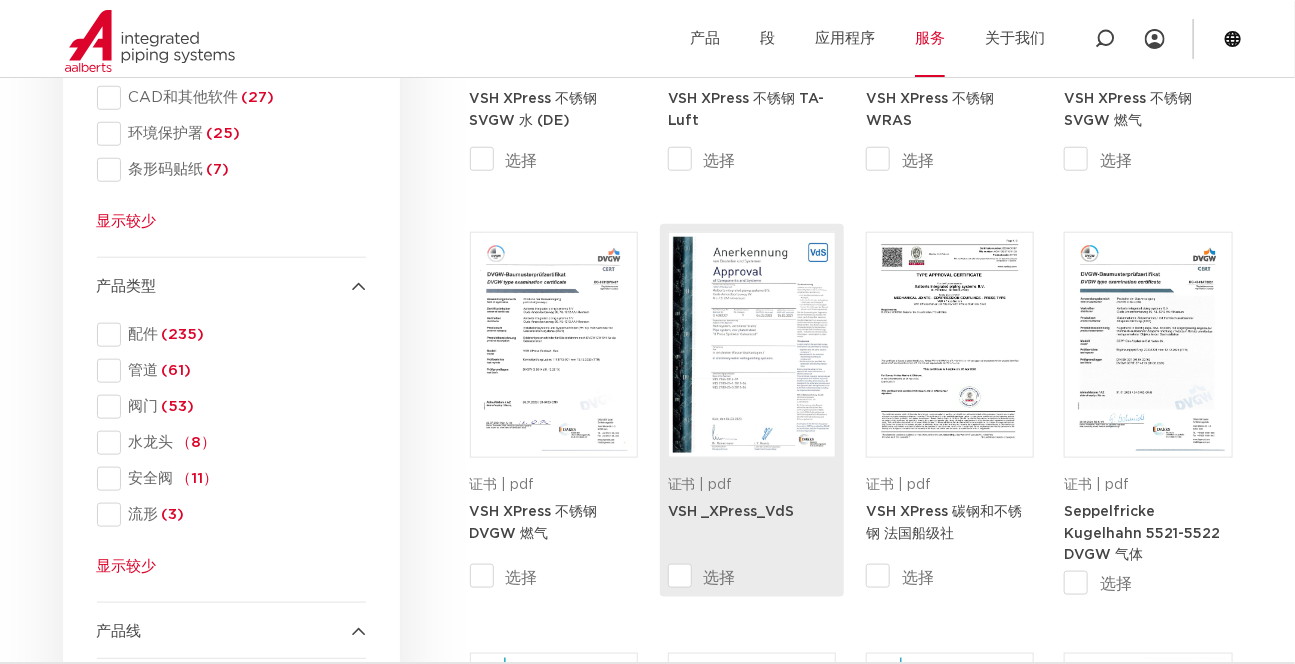 checkbox on "false" 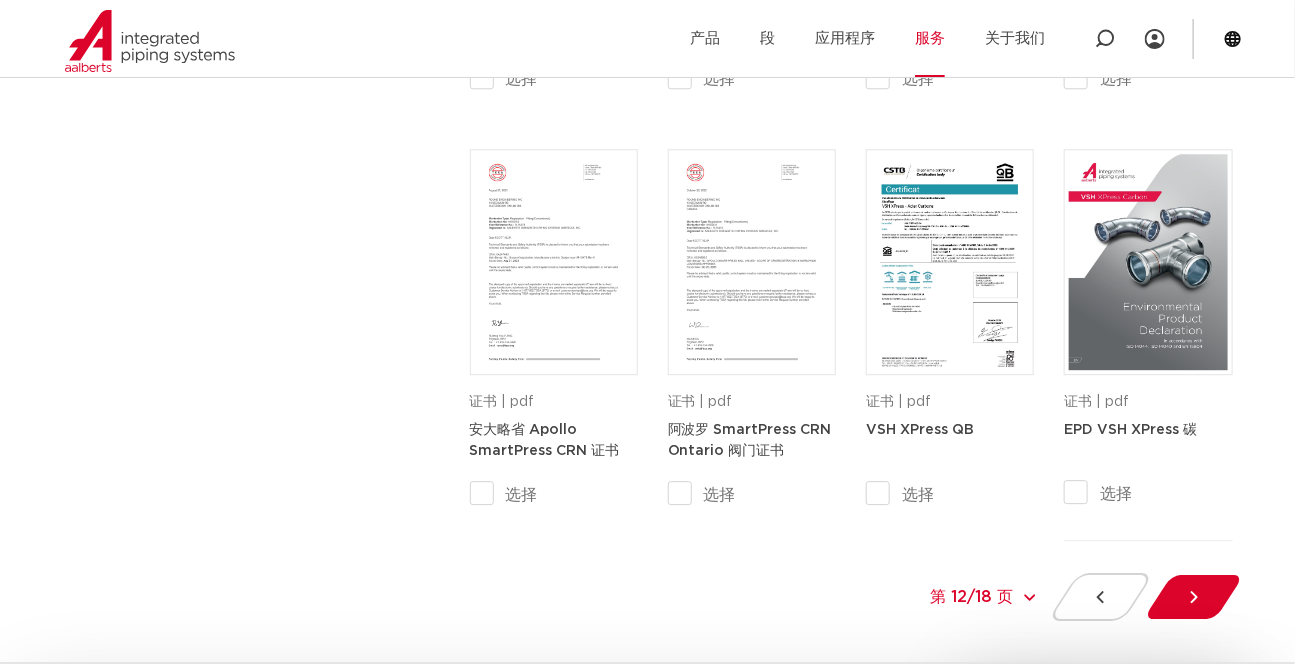 scroll, scrollTop: 2000, scrollLeft: 0, axis: vertical 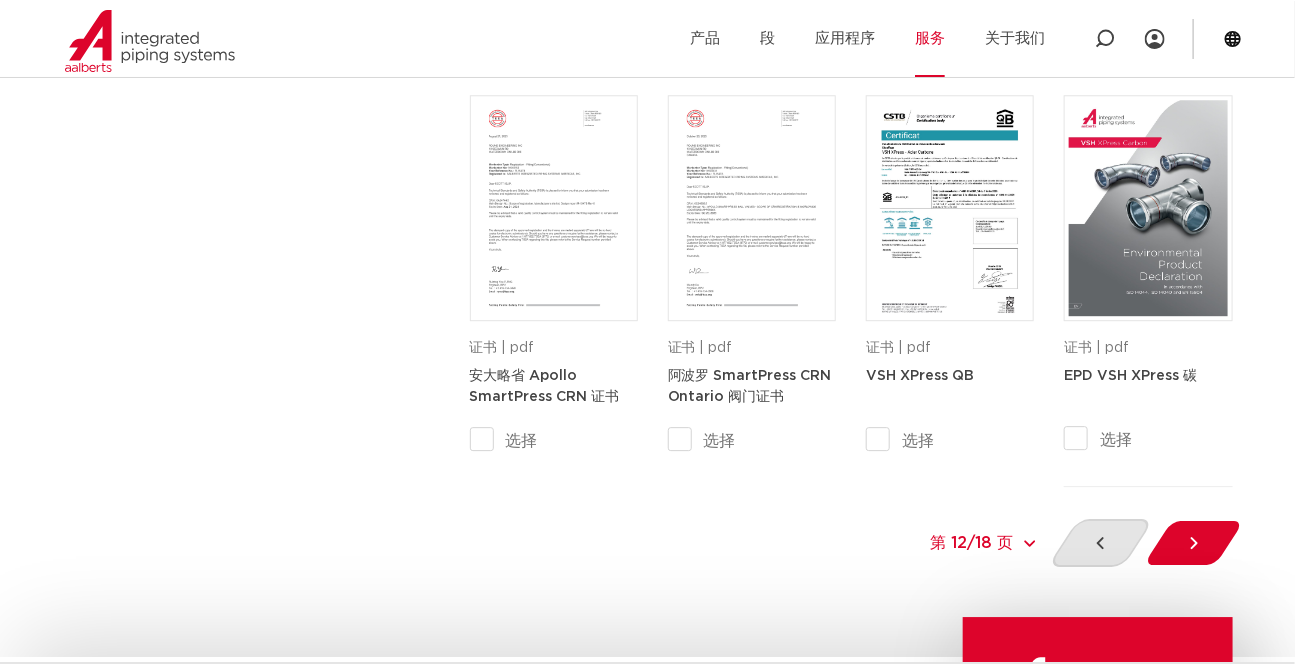 click 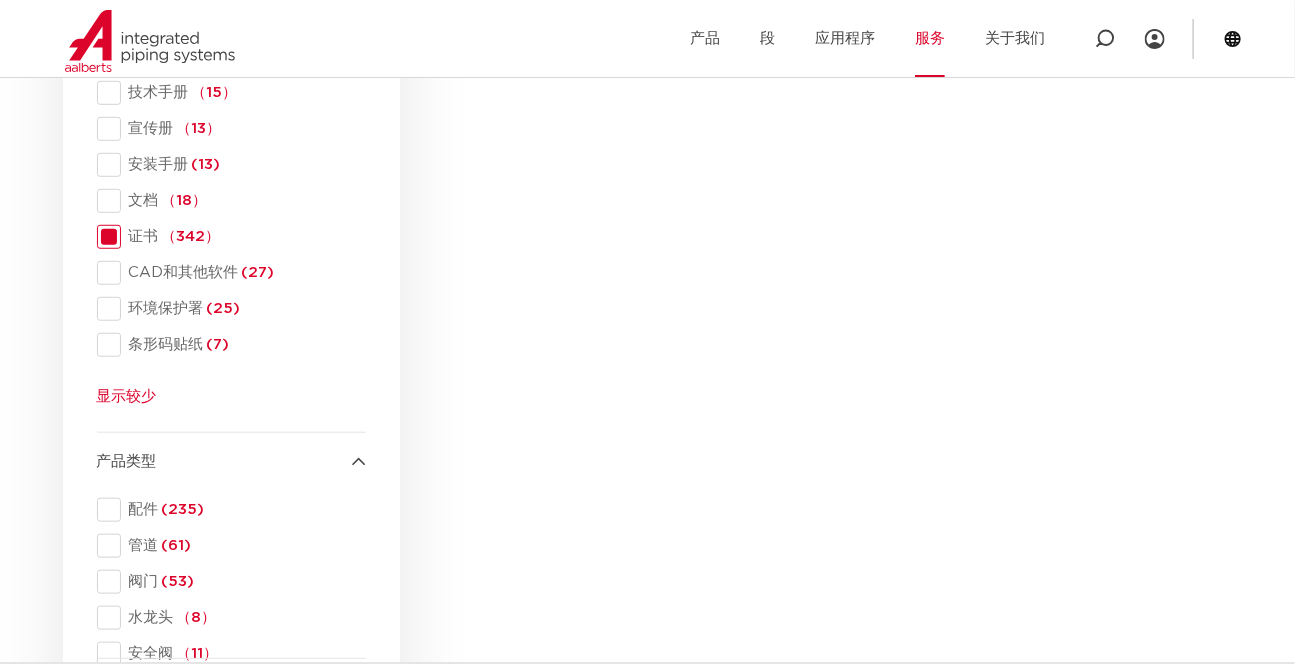 scroll, scrollTop: 435, scrollLeft: 0, axis: vertical 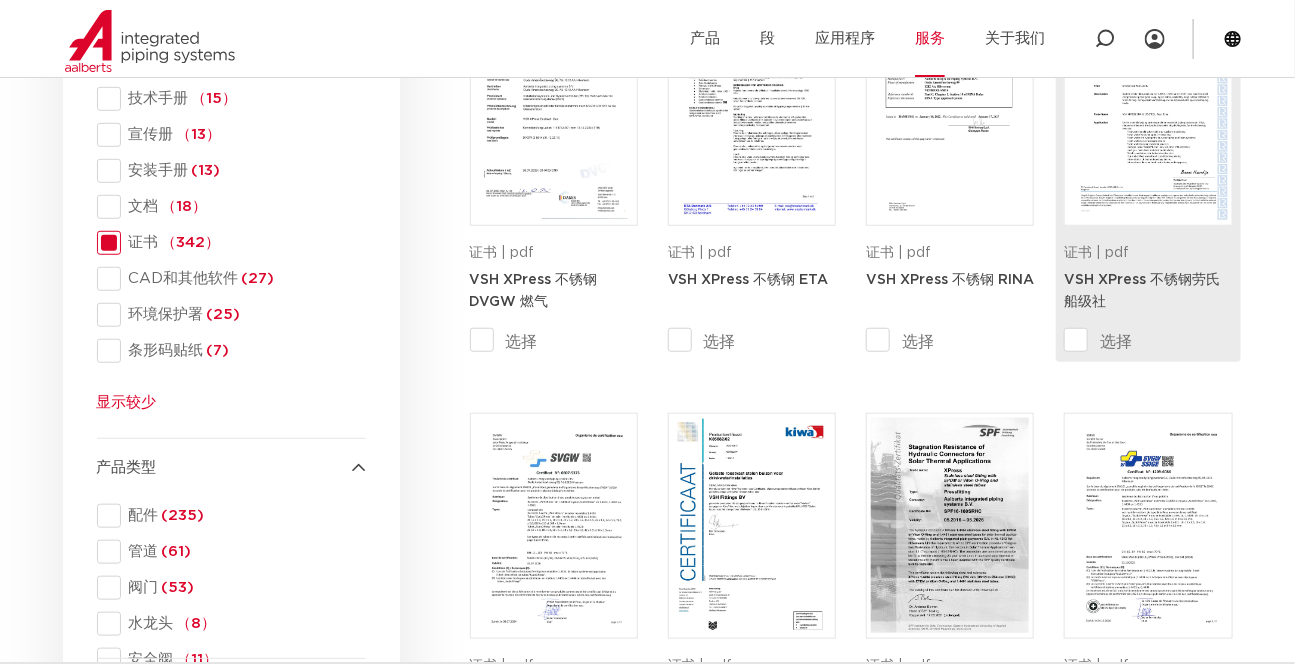 click on "选择" at bounding box center [1106, 341] 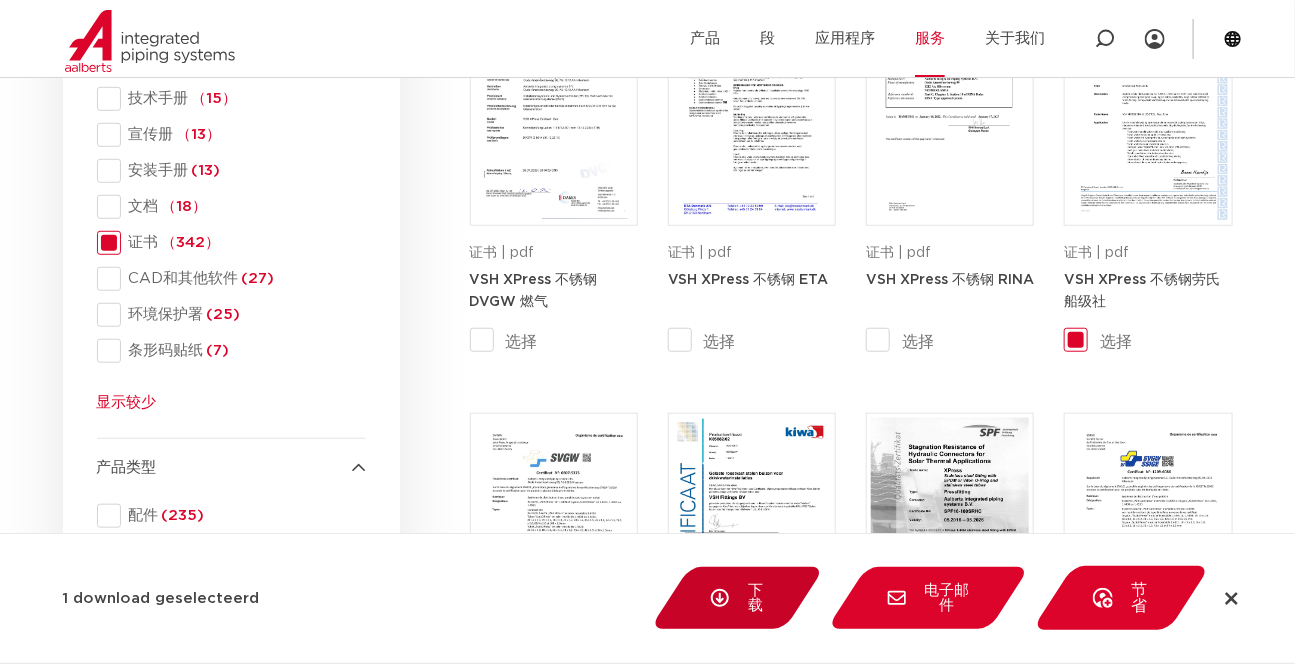 click on "下载" at bounding box center [737, 598] 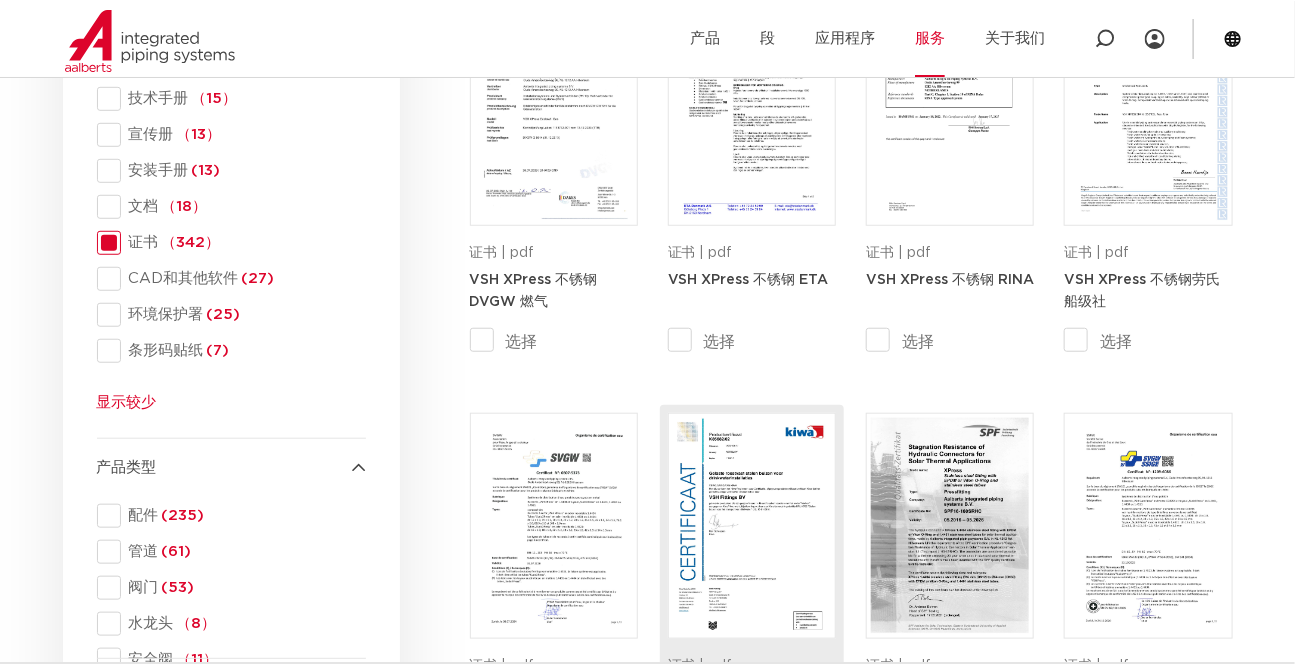 checkbox on "false" 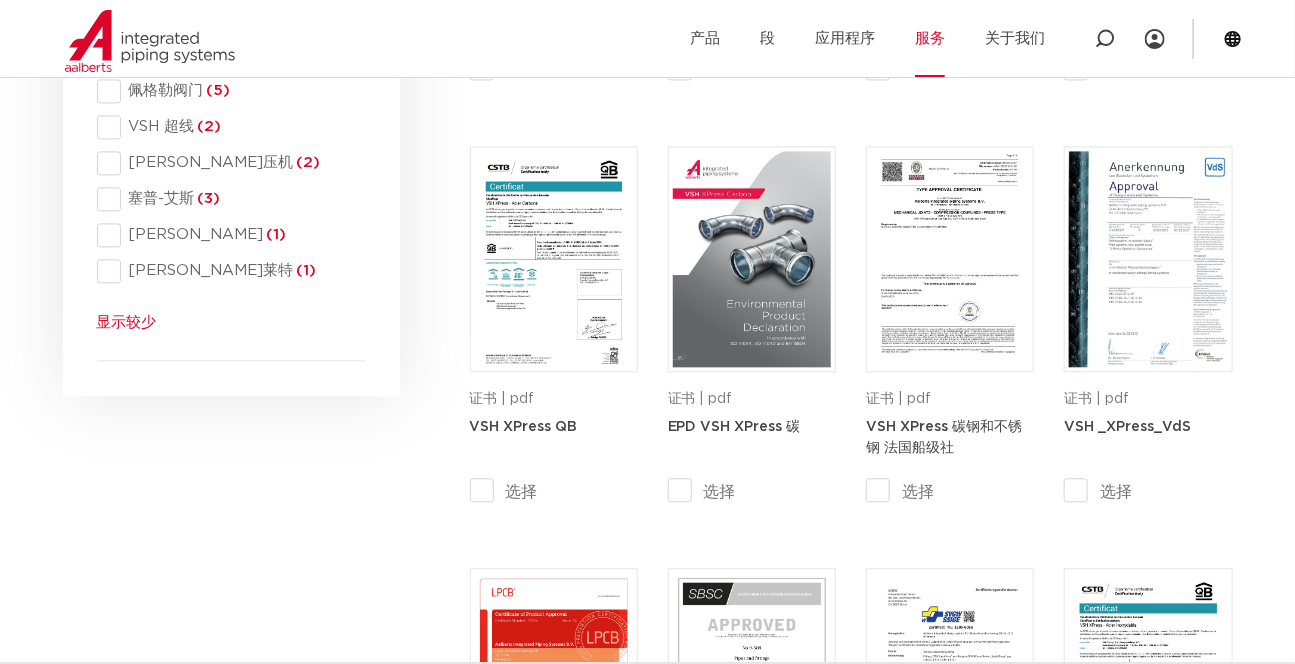 scroll, scrollTop: 1545, scrollLeft: 0, axis: vertical 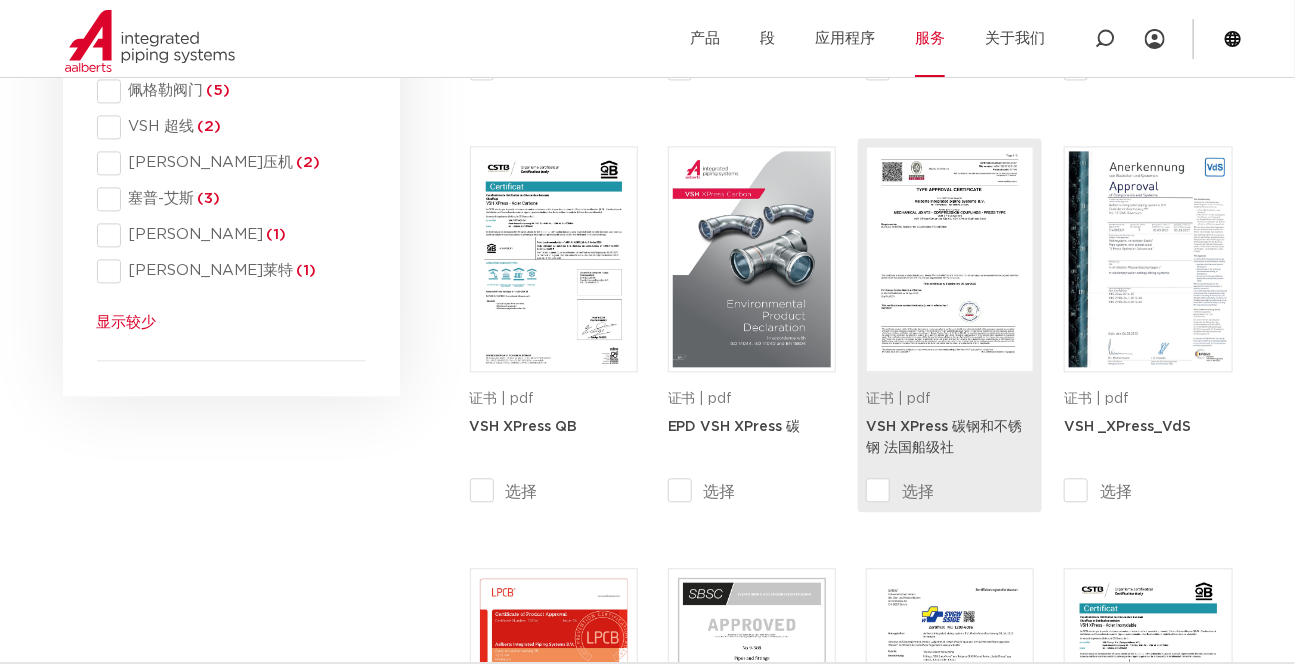 click on "选择" at bounding box center (908, 491) 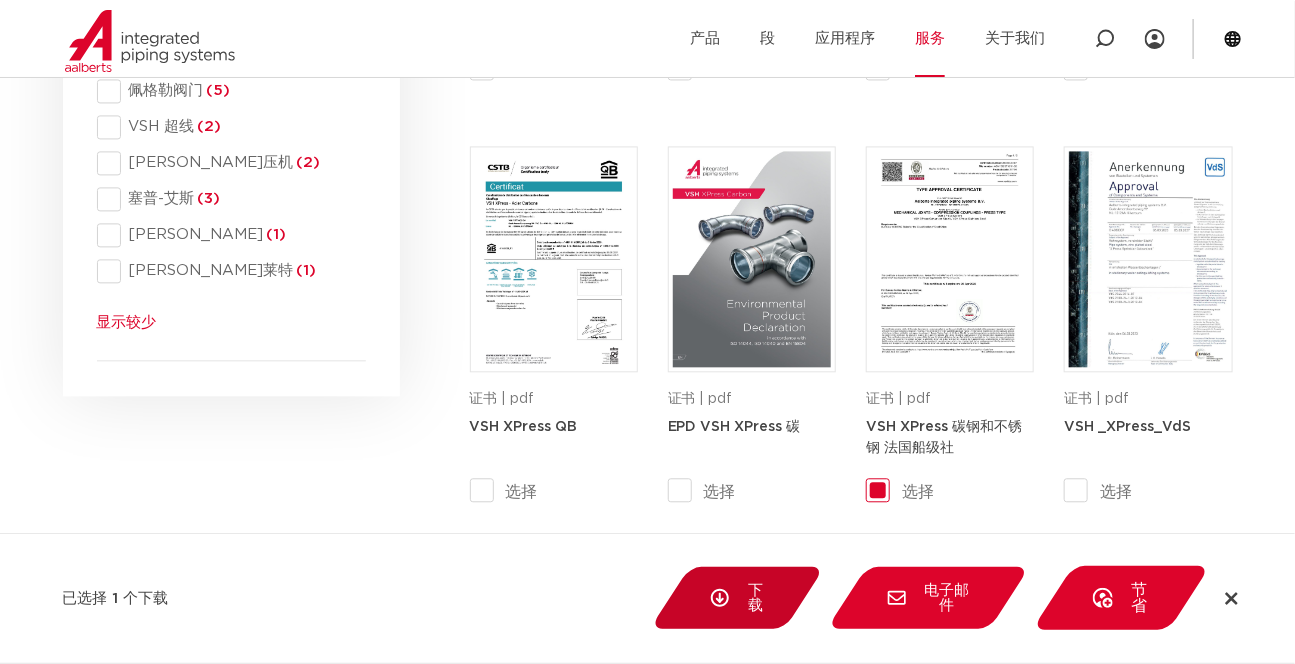 click on "下载" at bounding box center (737, 598) 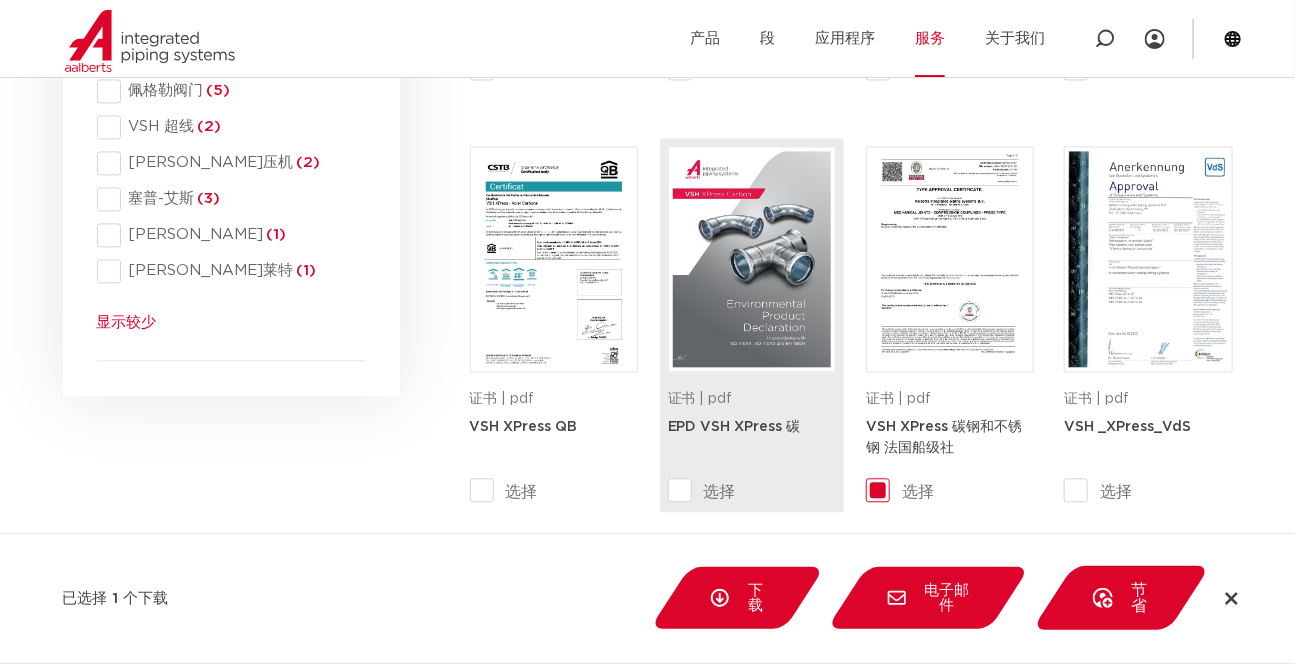 checkbox on "false" 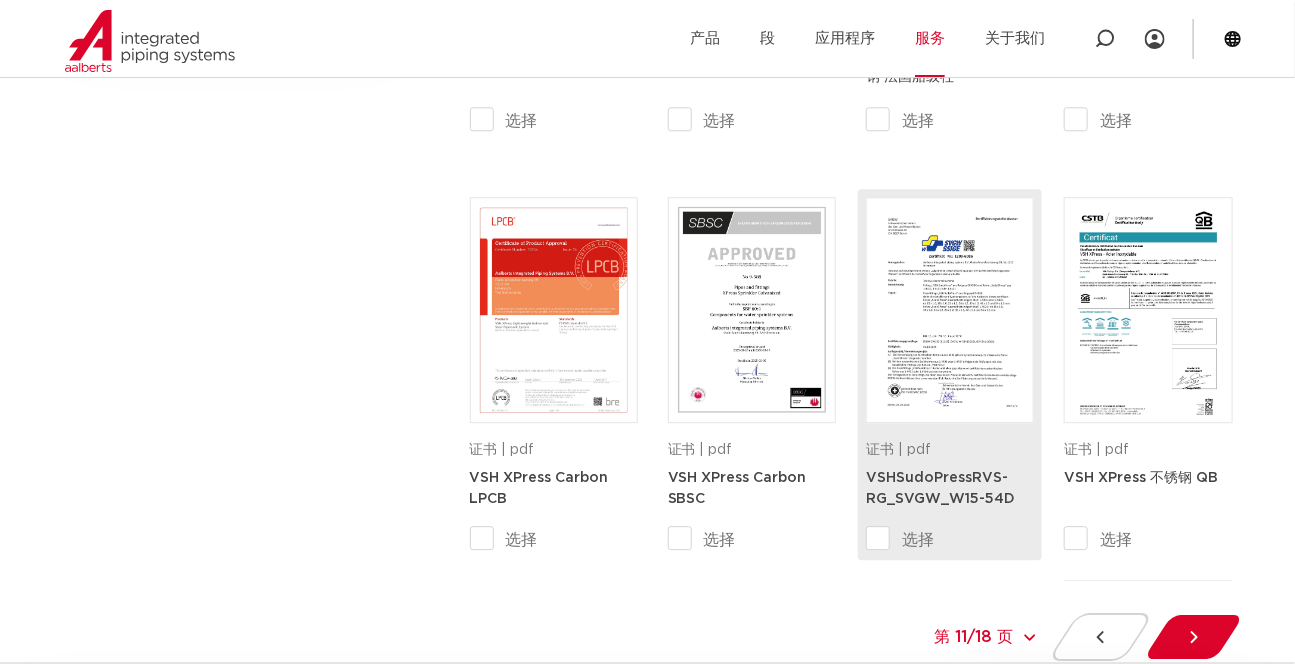 scroll, scrollTop: 2000, scrollLeft: 0, axis: vertical 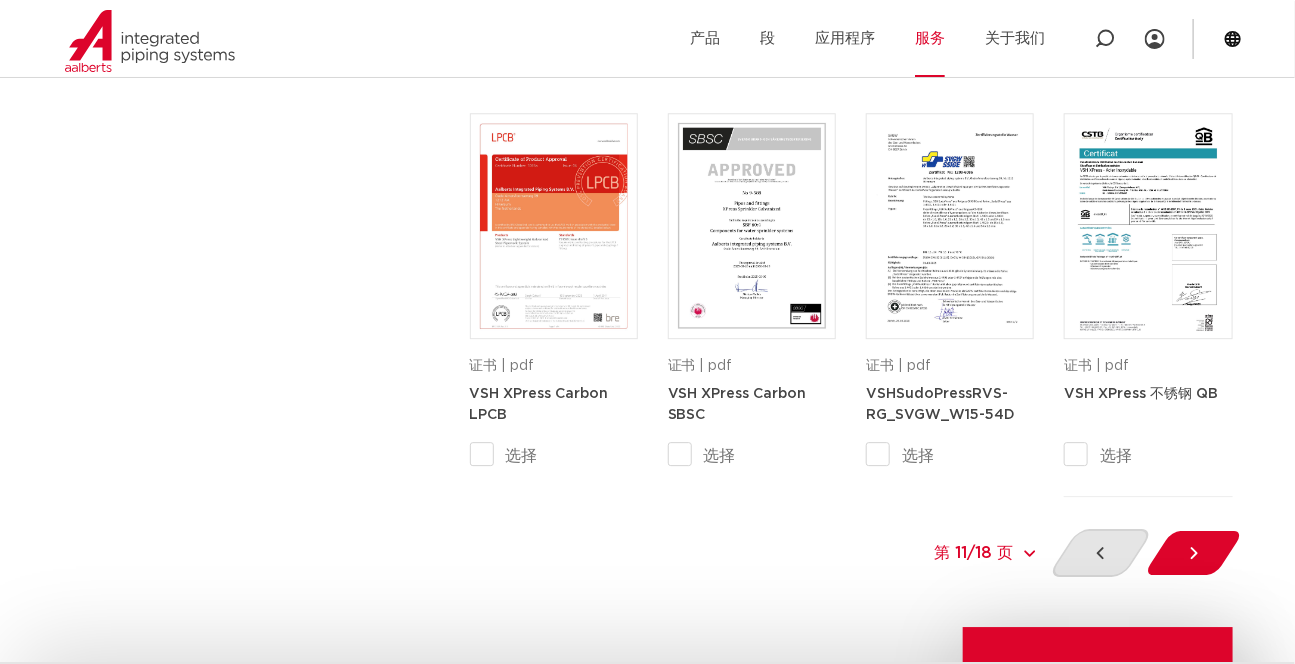 click 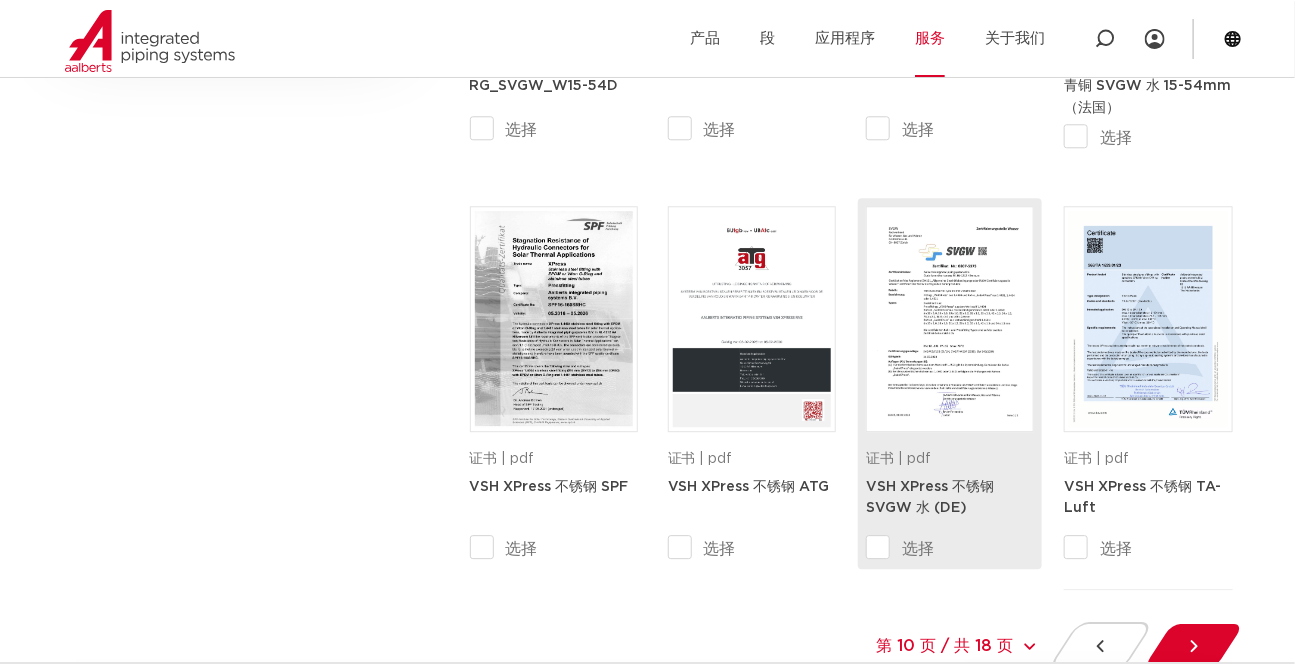 scroll, scrollTop: 2071, scrollLeft: 0, axis: vertical 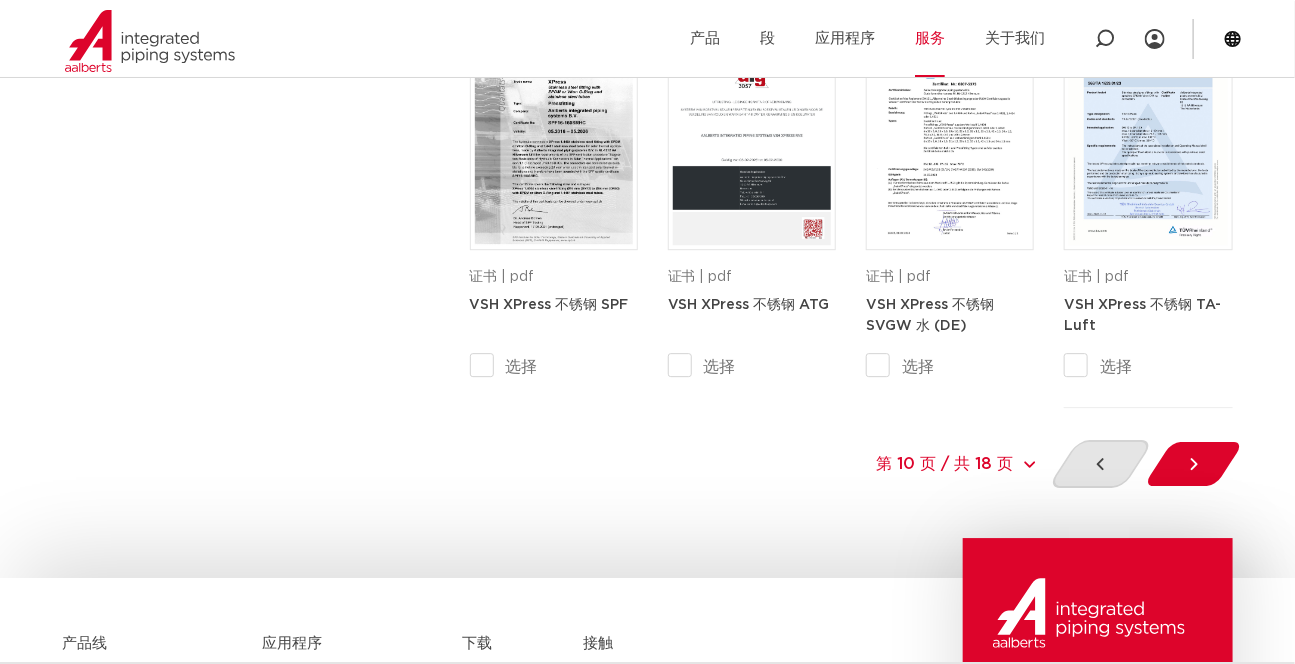 click at bounding box center [1100, 464] 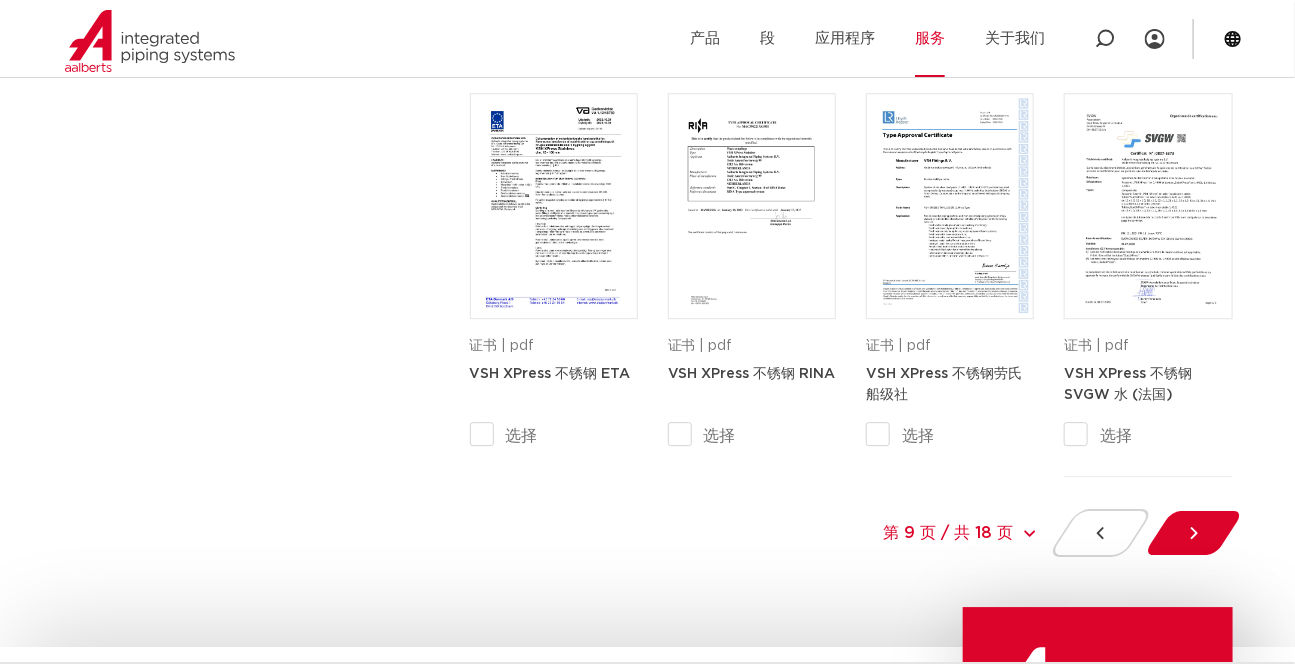 scroll, scrollTop: 2071, scrollLeft: 0, axis: vertical 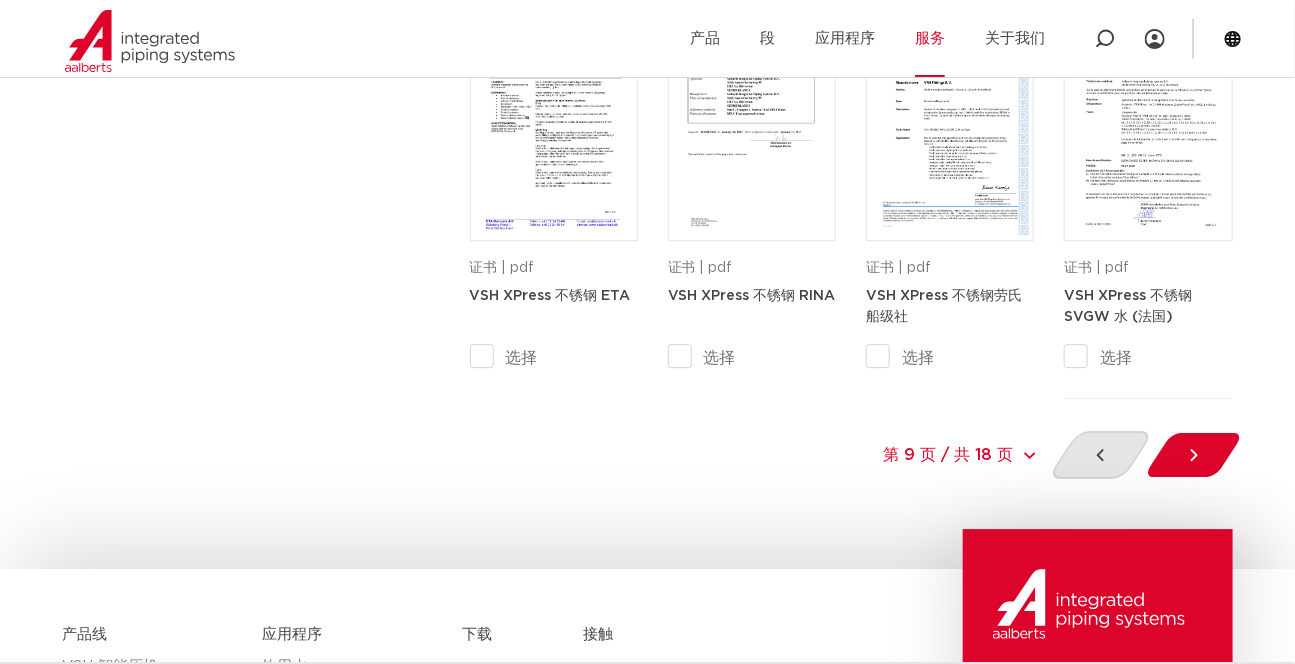 click 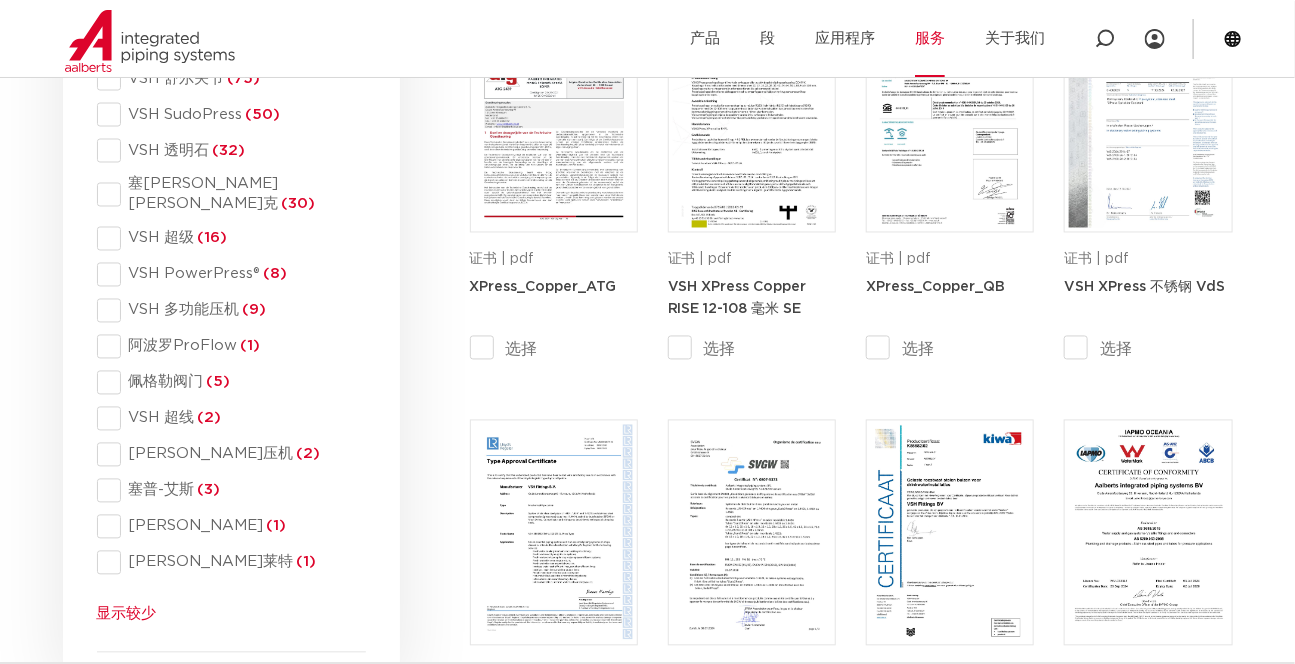 scroll, scrollTop: 1435, scrollLeft: 0, axis: vertical 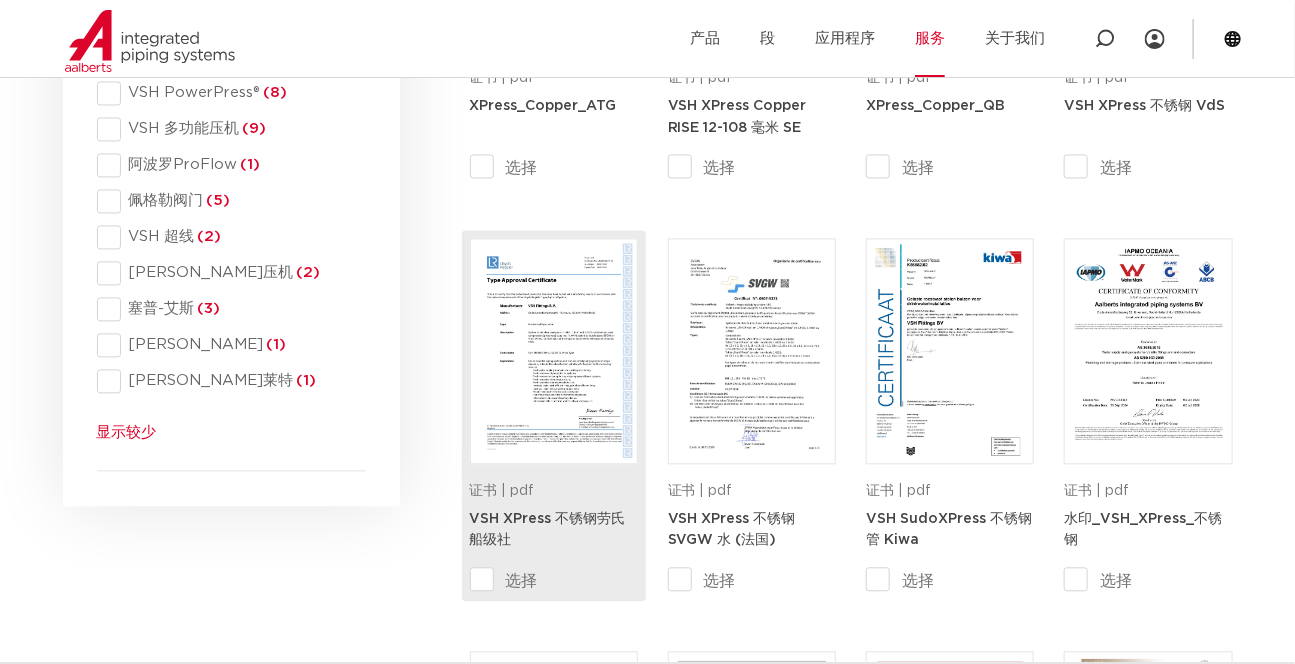 click on "选择" at bounding box center (512, 580) 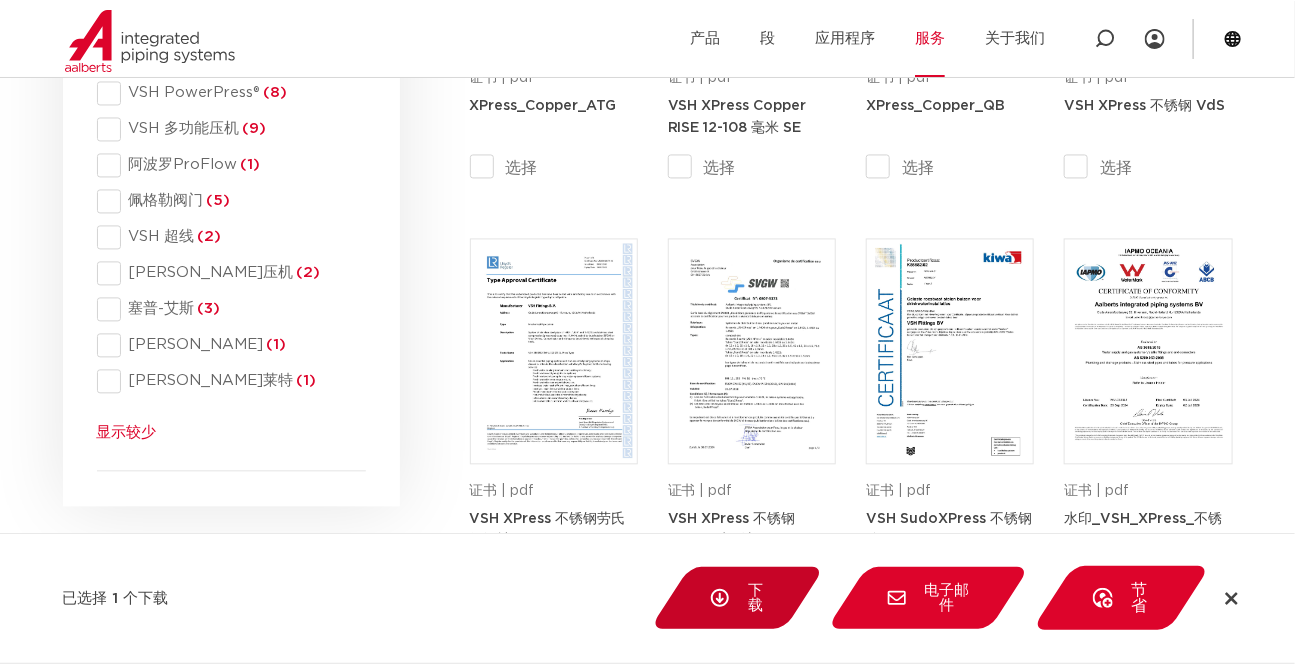 click 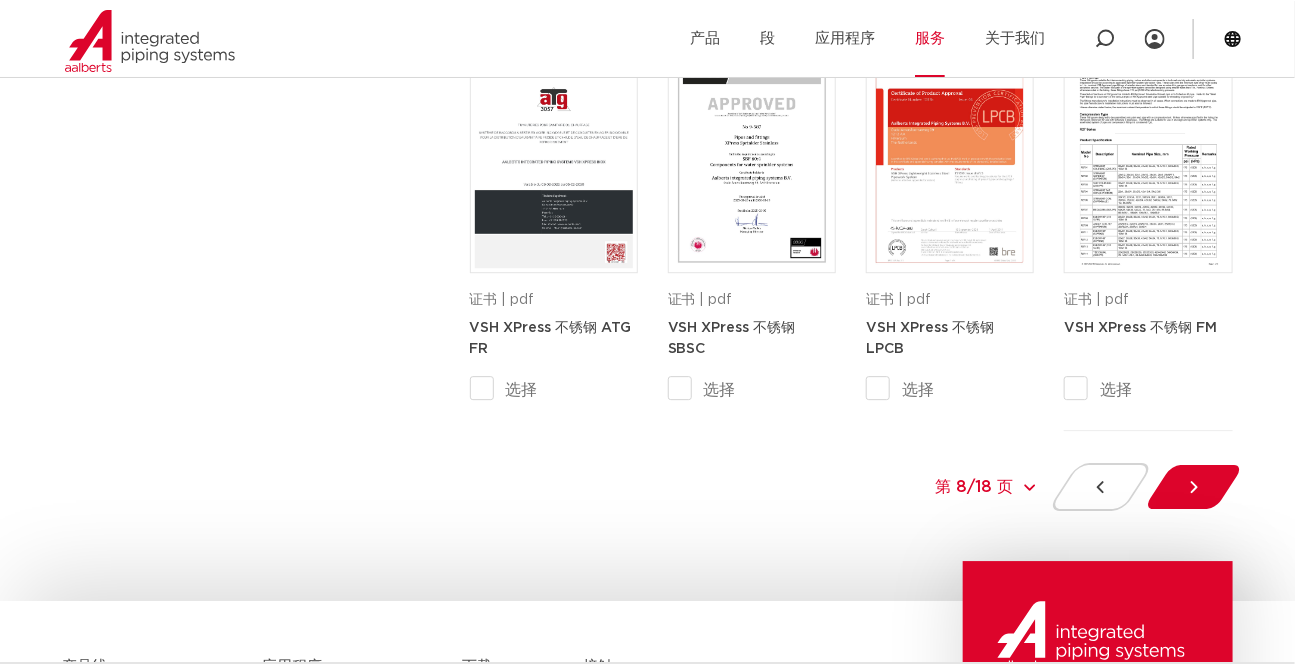 scroll, scrollTop: 2090, scrollLeft: 0, axis: vertical 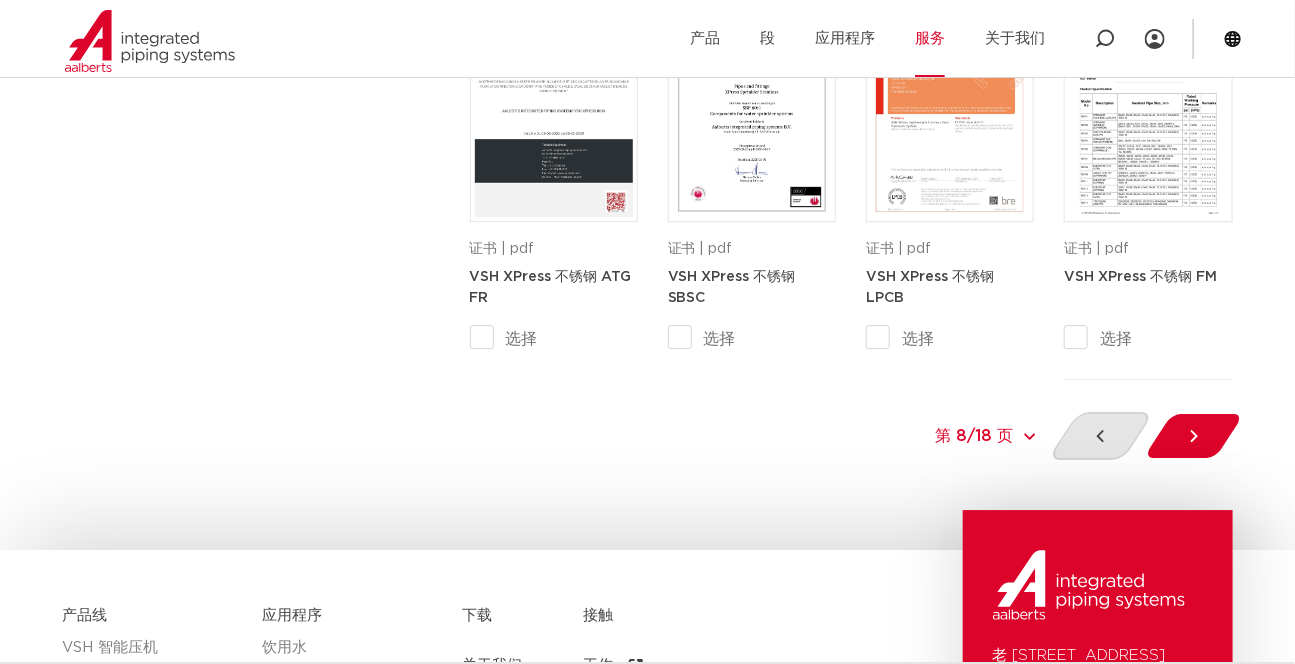 click 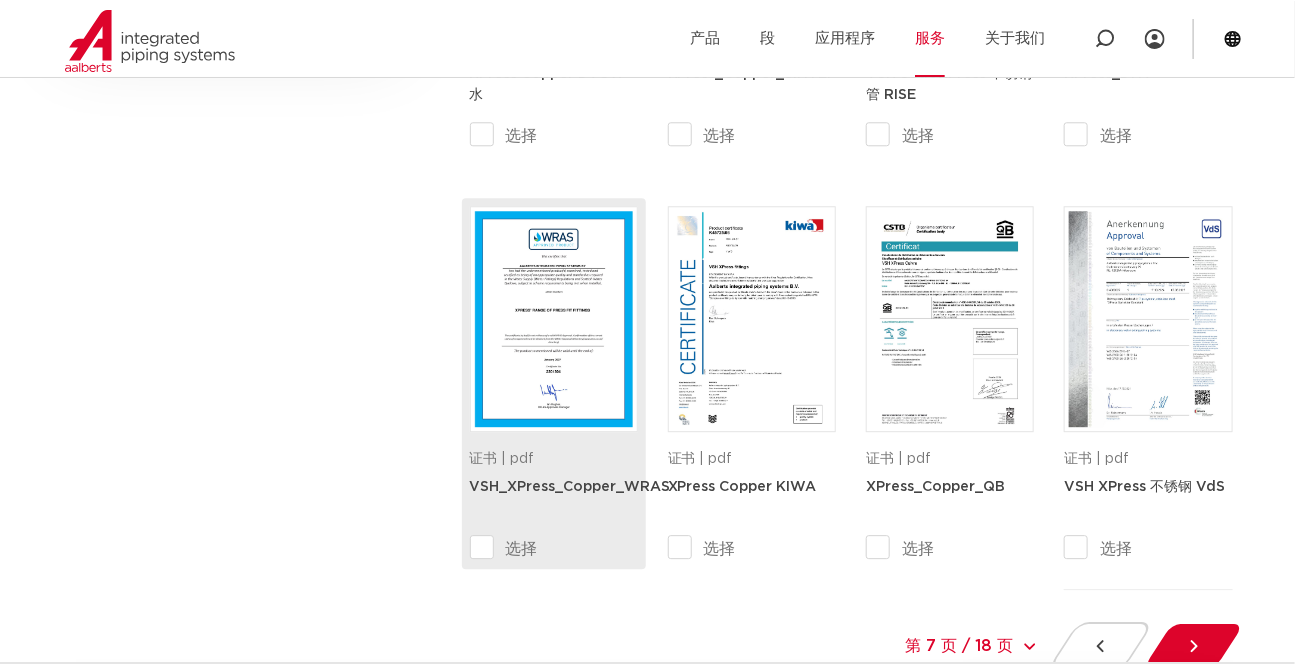 scroll, scrollTop: 2071, scrollLeft: 0, axis: vertical 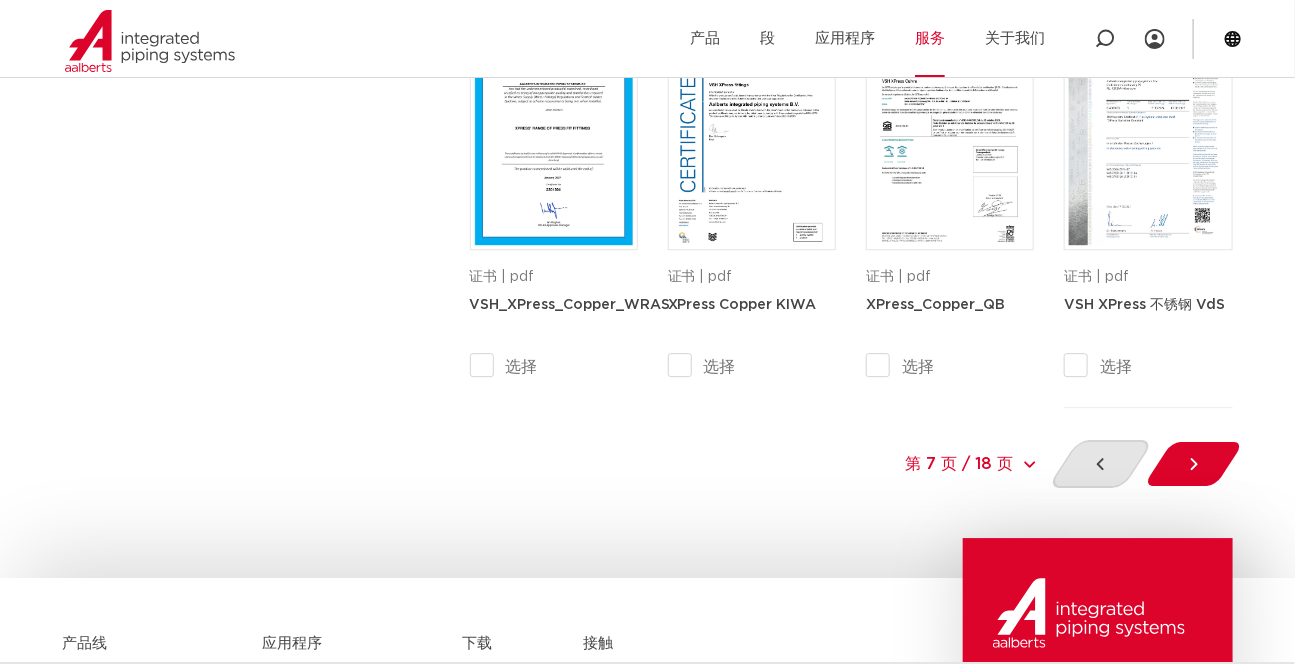 click 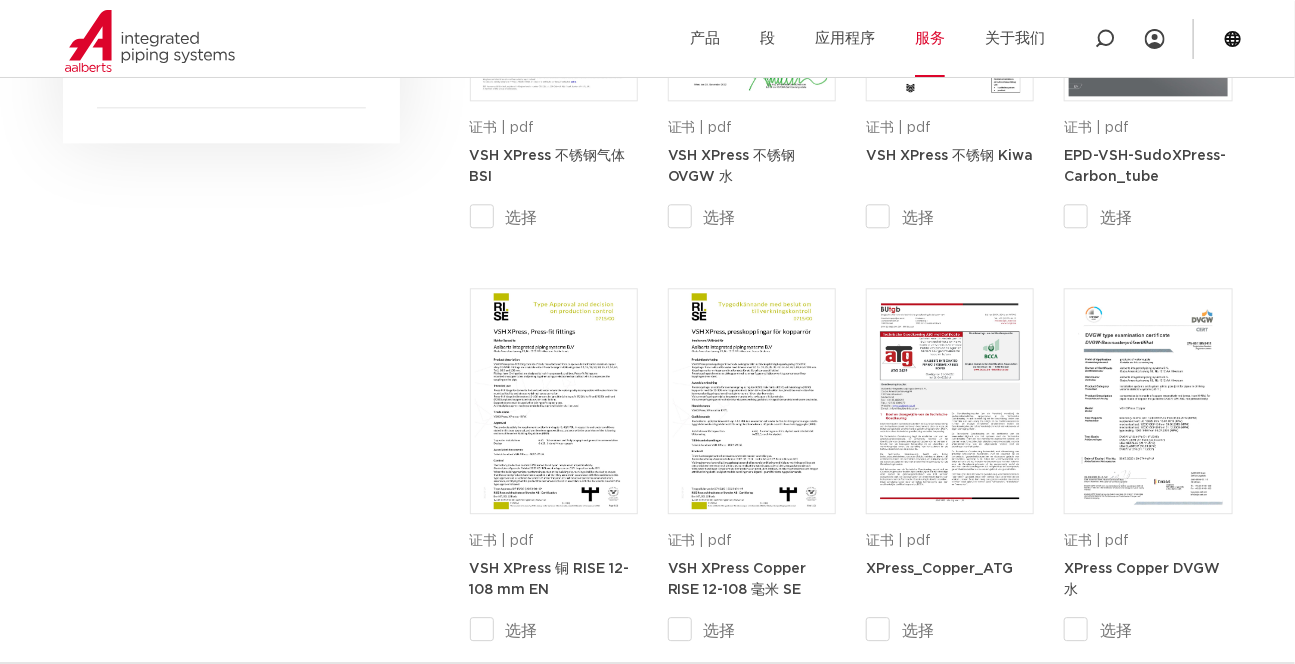 scroll, scrollTop: 2071, scrollLeft: 0, axis: vertical 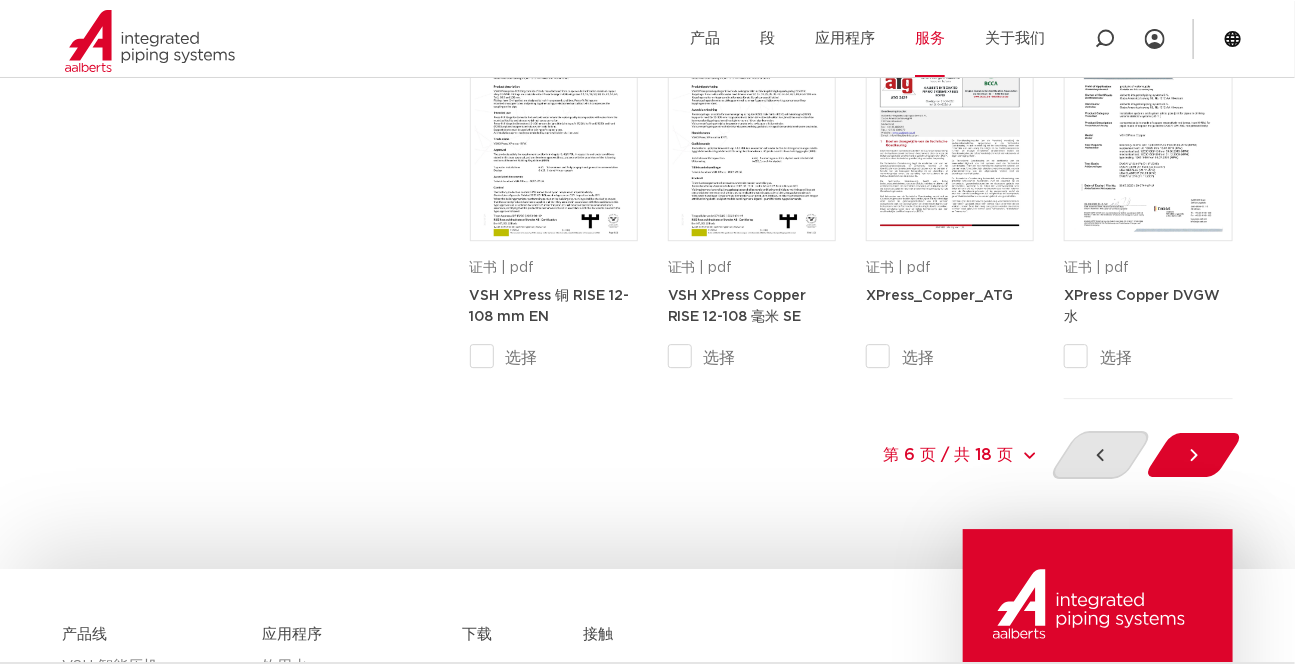 click 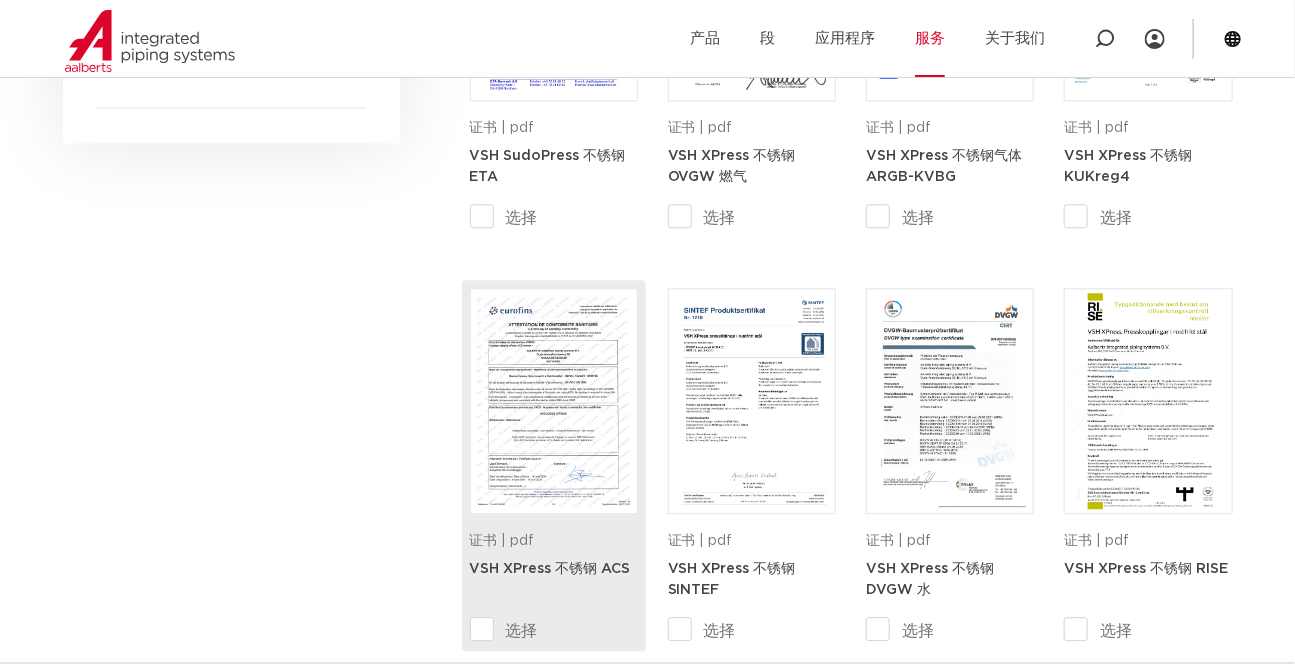 scroll, scrollTop: 2071, scrollLeft: 0, axis: vertical 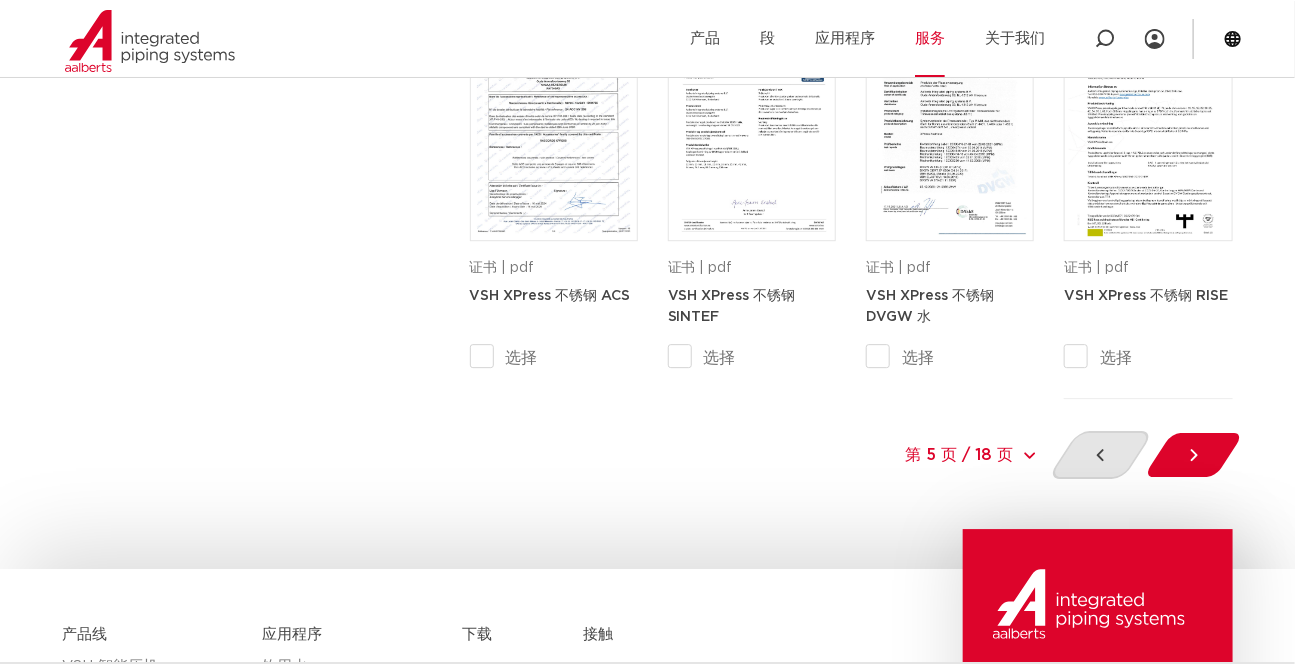 click 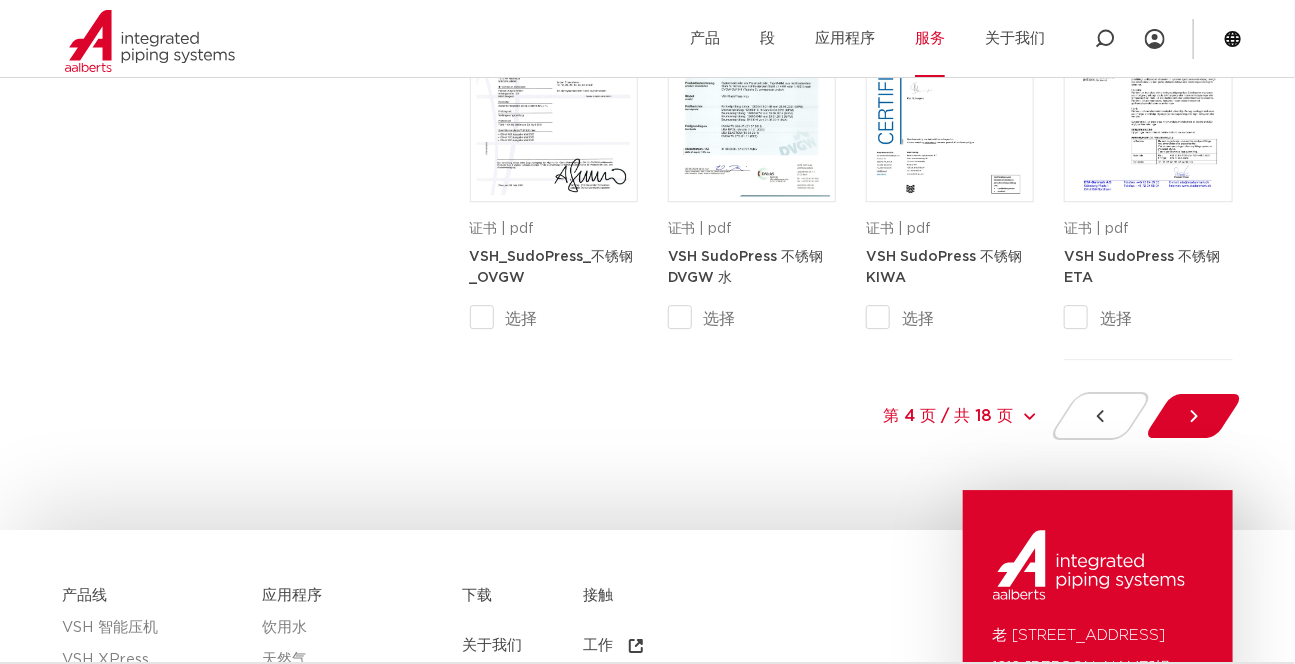 scroll, scrollTop: 2162, scrollLeft: 0, axis: vertical 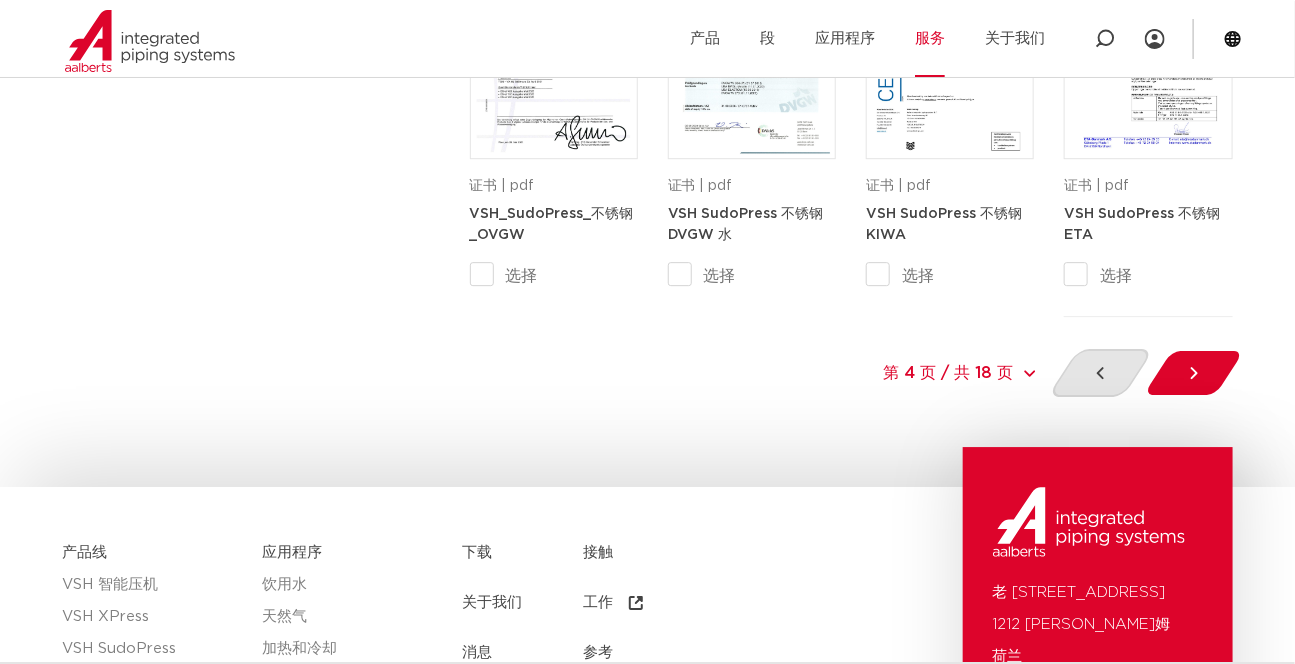 click at bounding box center [1100, 373] 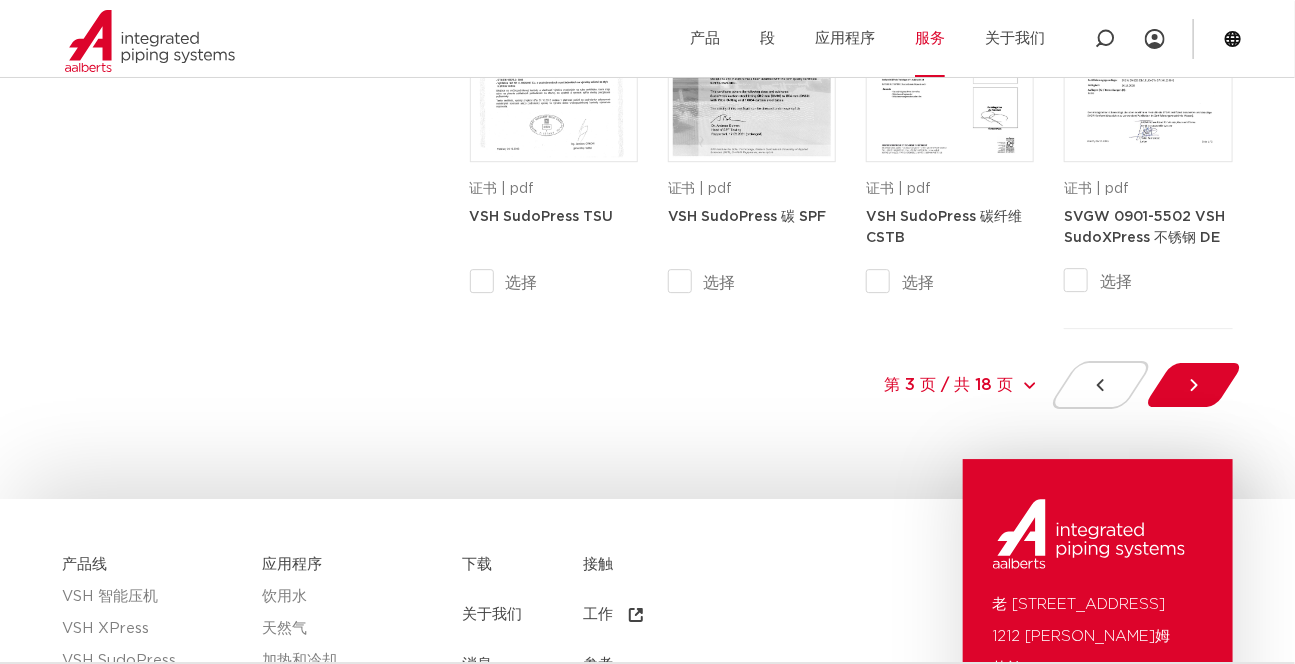scroll, scrollTop: 2162, scrollLeft: 0, axis: vertical 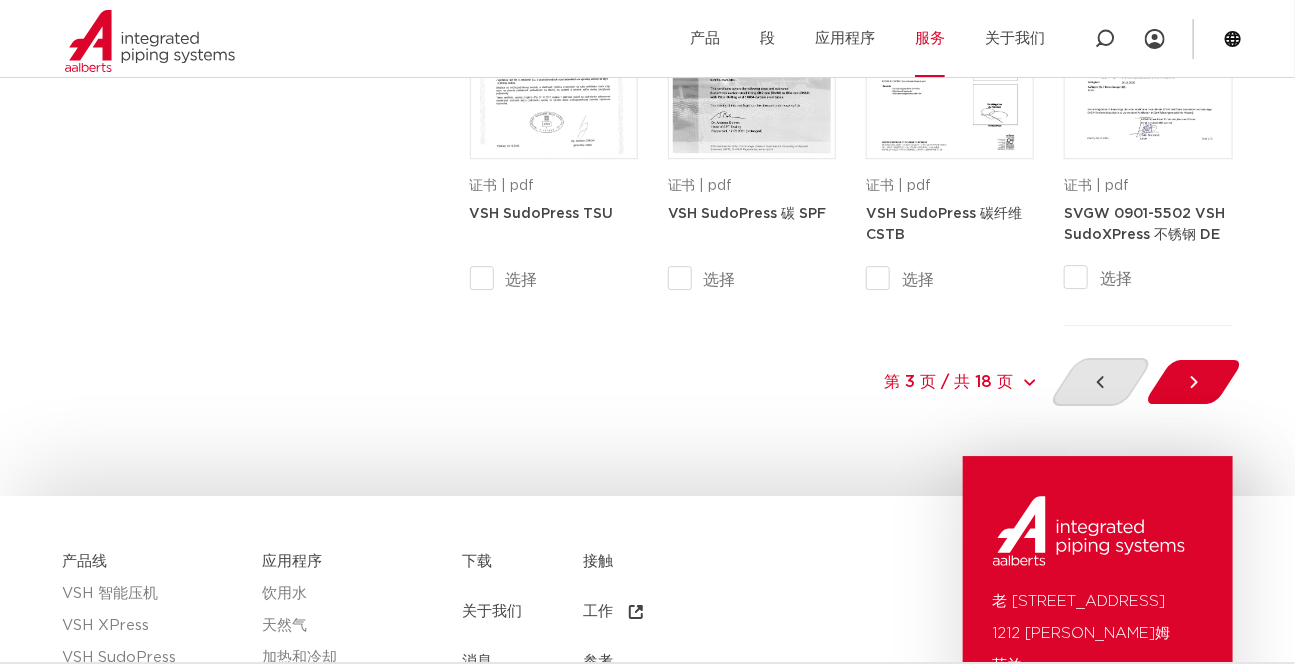 click 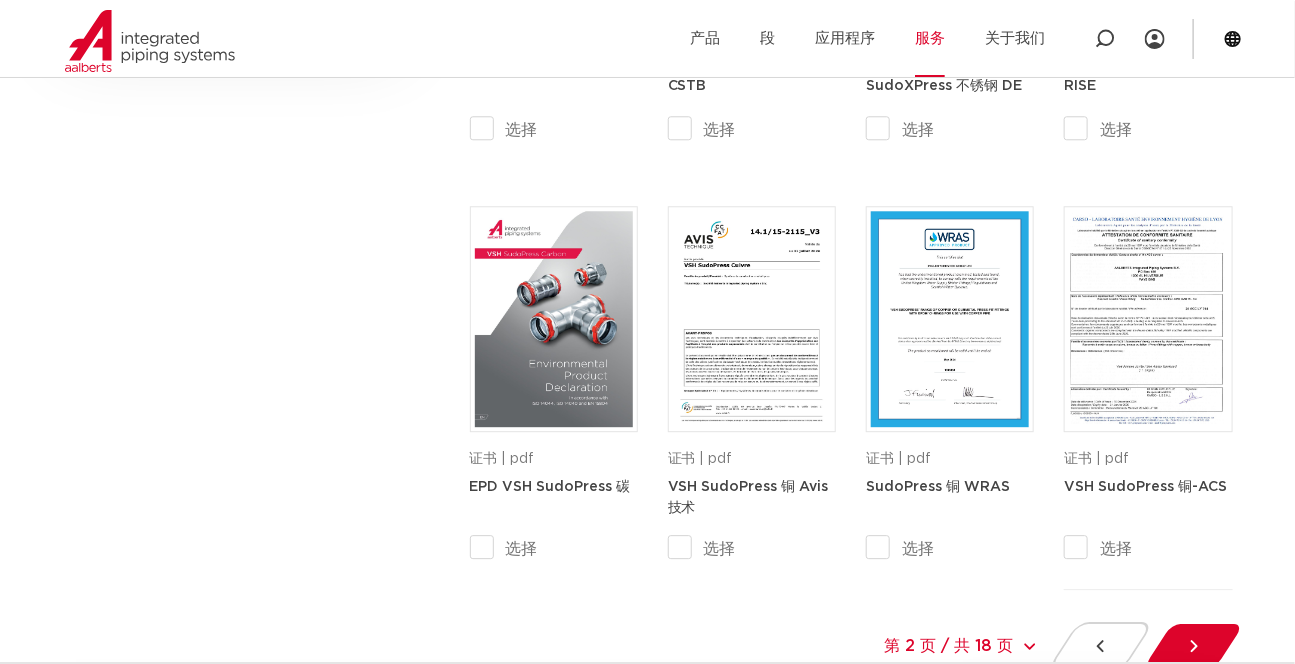 scroll, scrollTop: 2162, scrollLeft: 0, axis: vertical 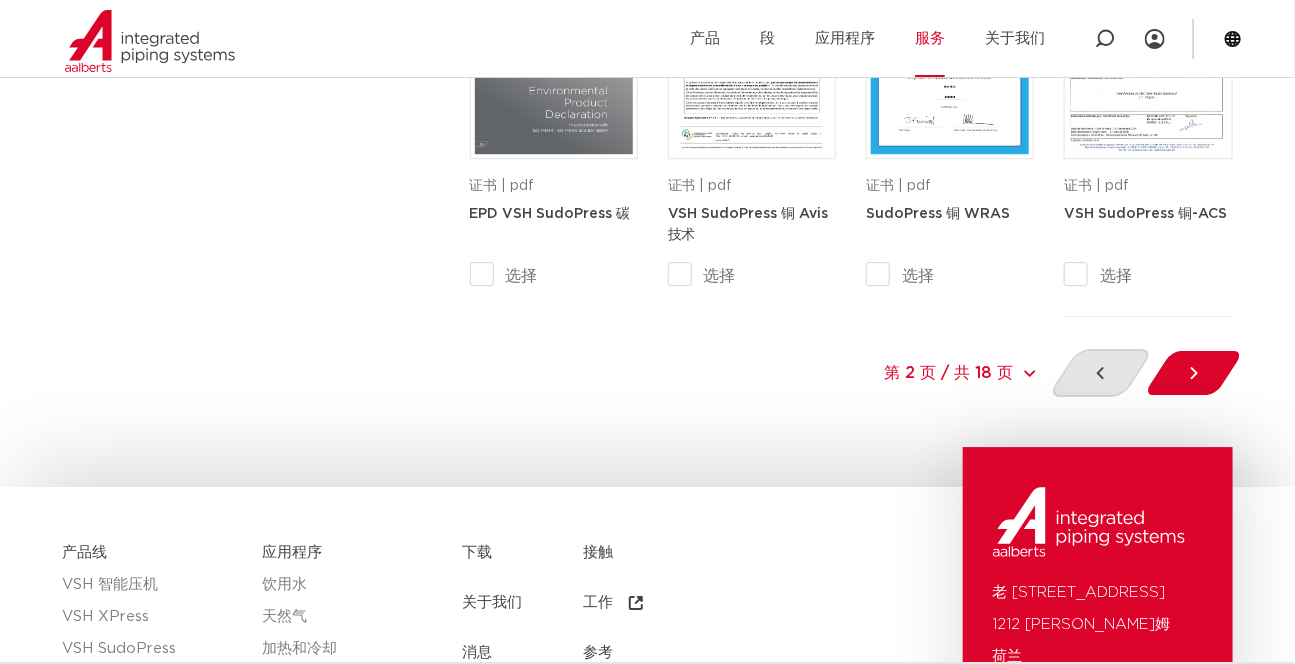 click at bounding box center (1100, 373) 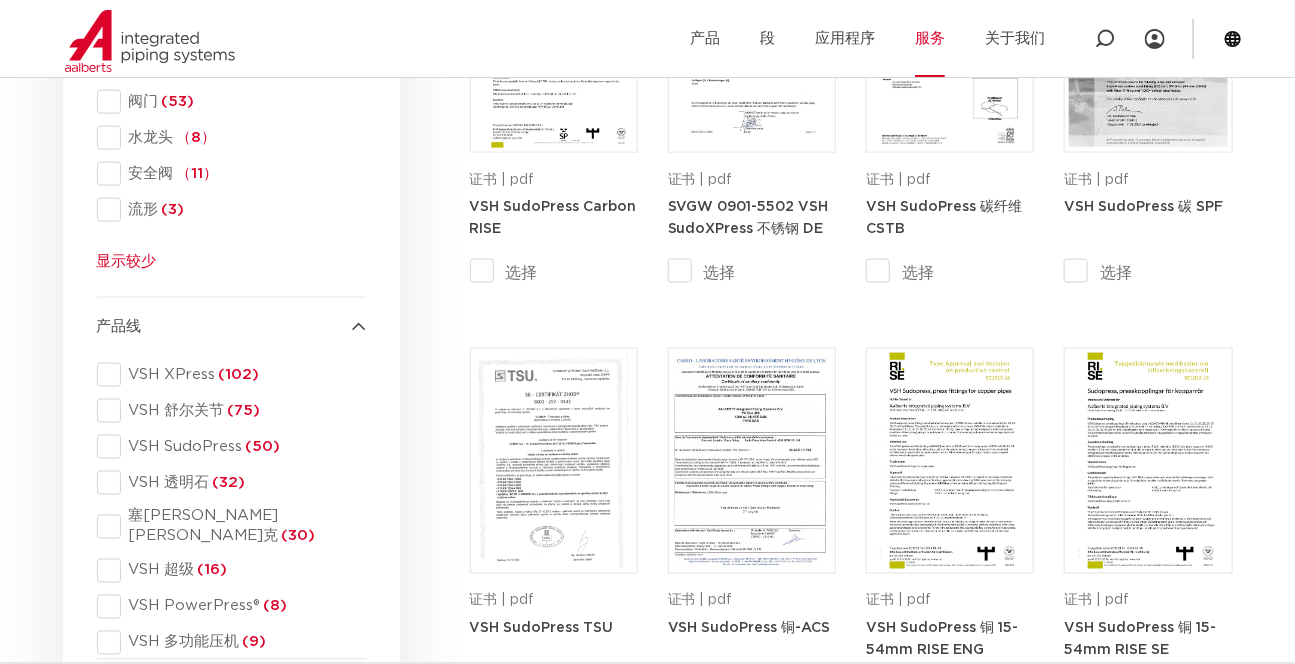 scroll, scrollTop: 1071, scrollLeft: 0, axis: vertical 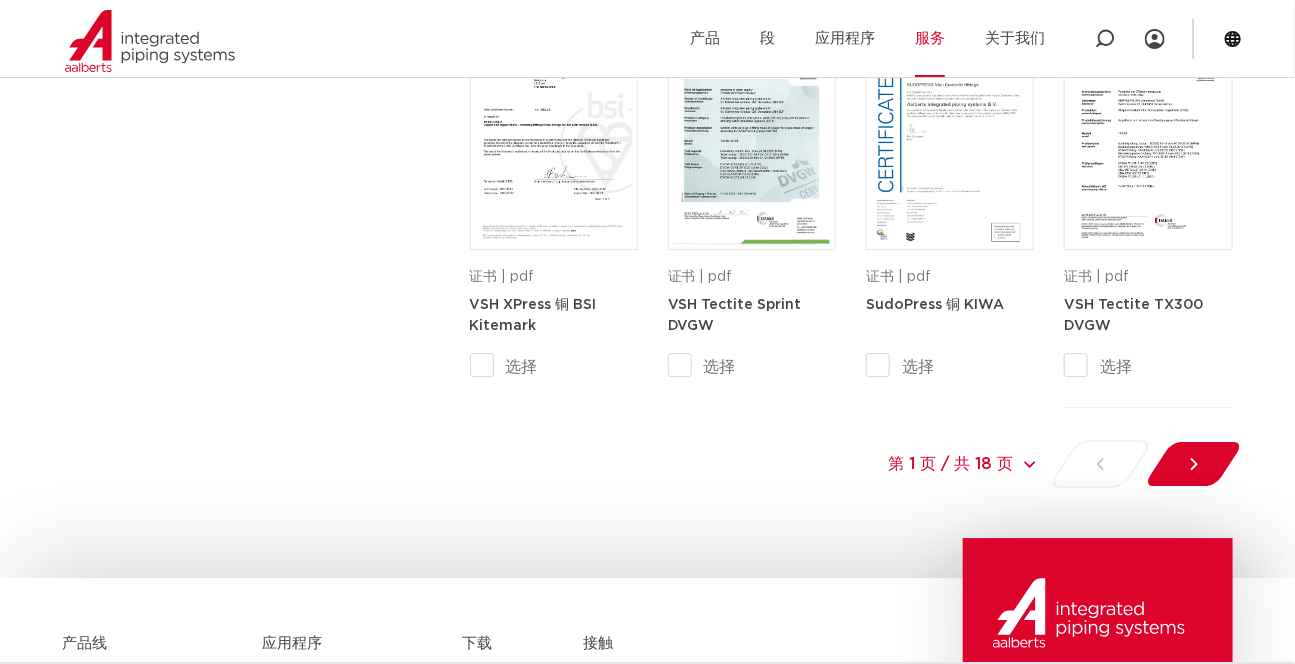 drag, startPoint x: 1271, startPoint y: 300, endPoint x: 1287, endPoint y: 289, distance: 19.416489 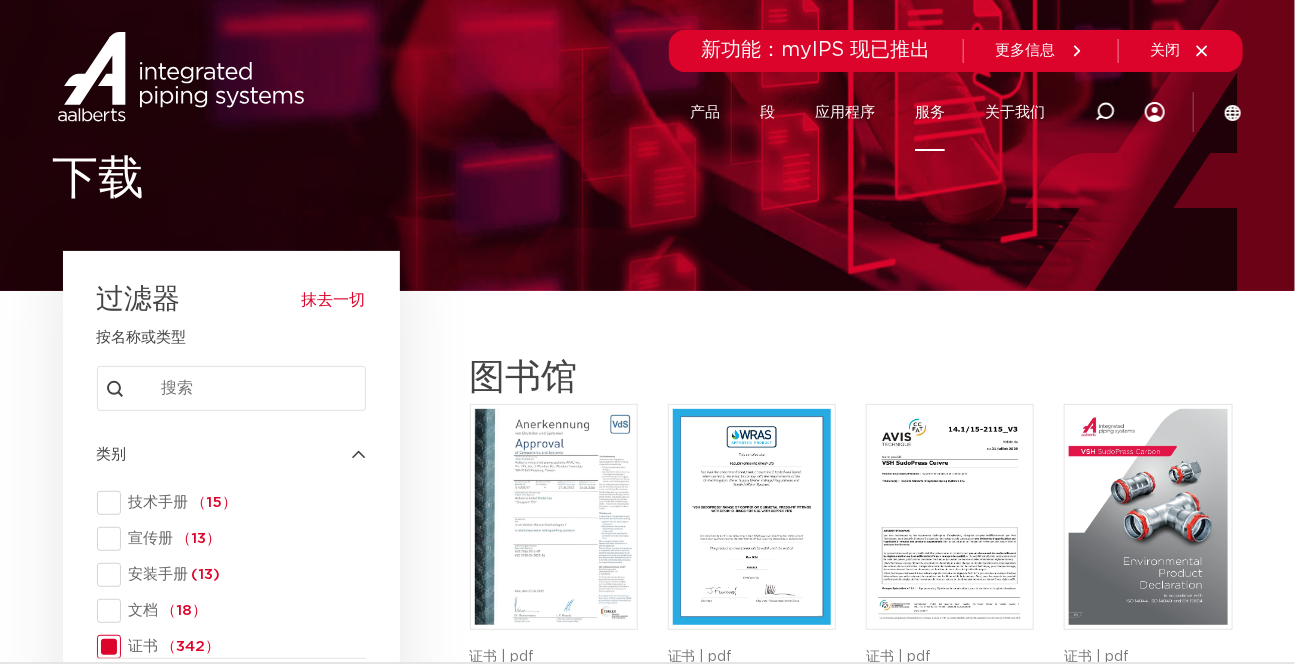 scroll, scrollTop: 0, scrollLeft: 0, axis: both 